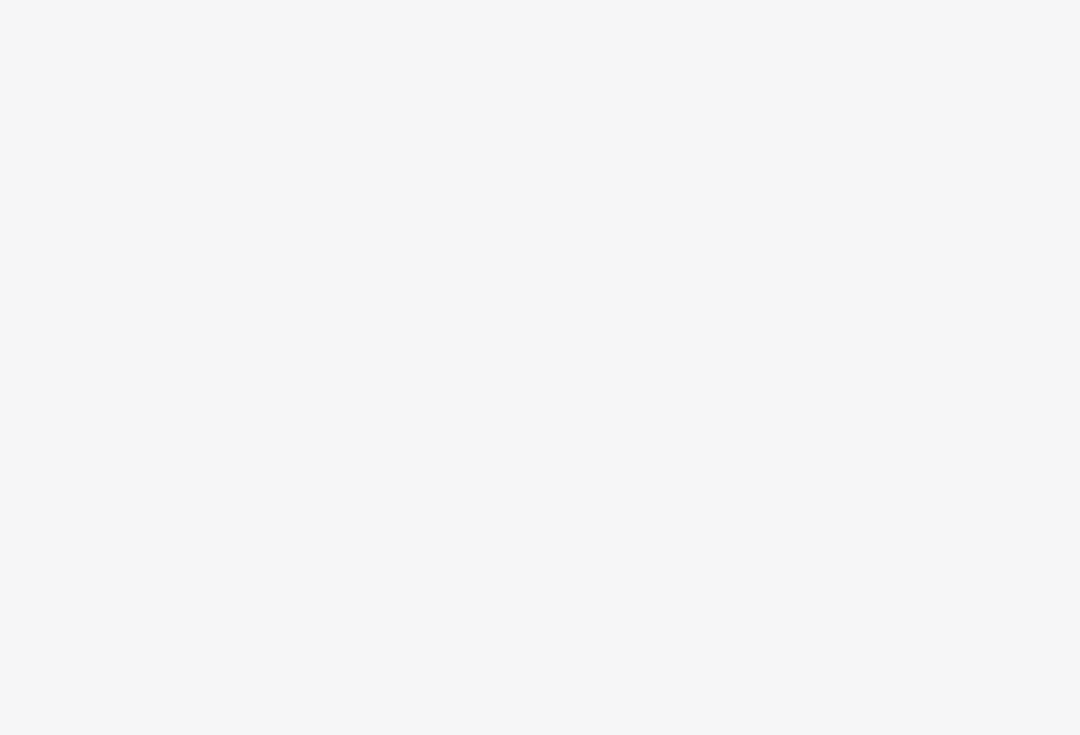 scroll, scrollTop: 0, scrollLeft: 0, axis: both 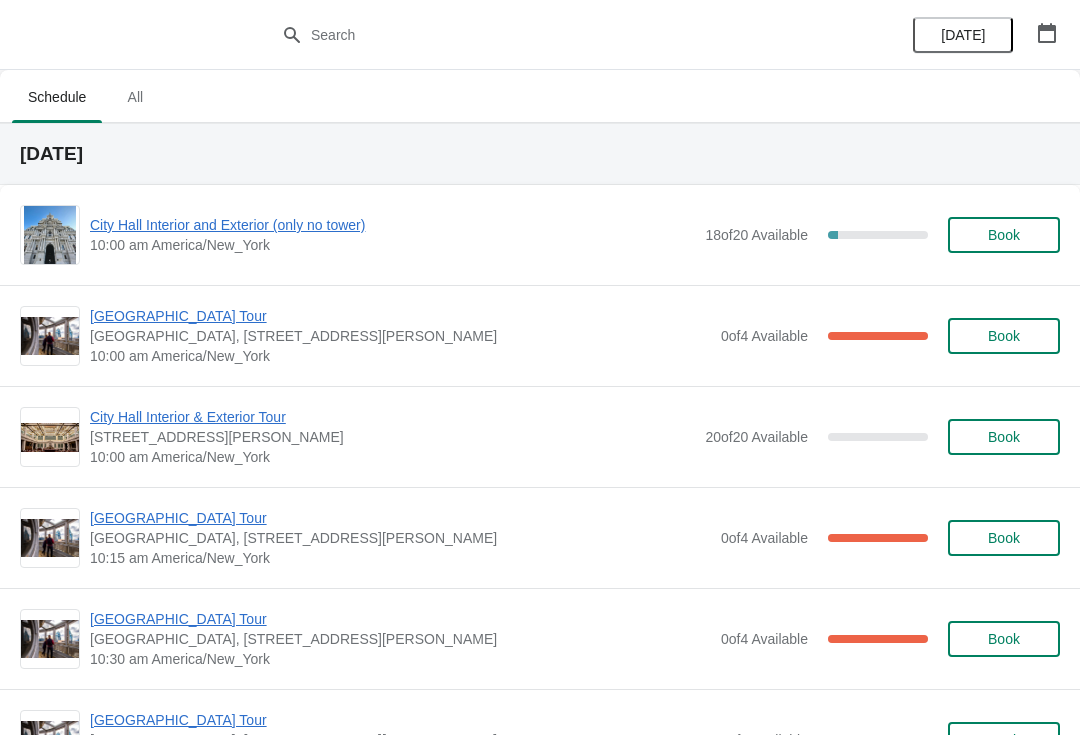 click on "City Hall Interior and Exterior (only no tower)" at bounding box center (392, 225) 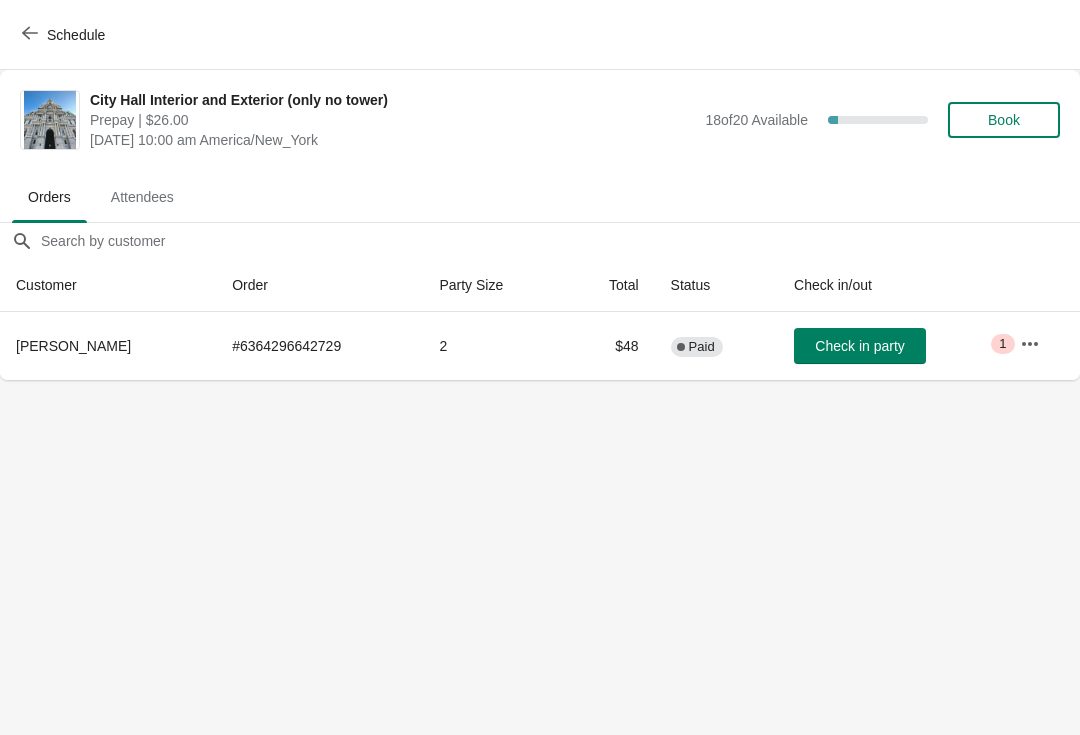 click on "Check in party" at bounding box center (859, 346) 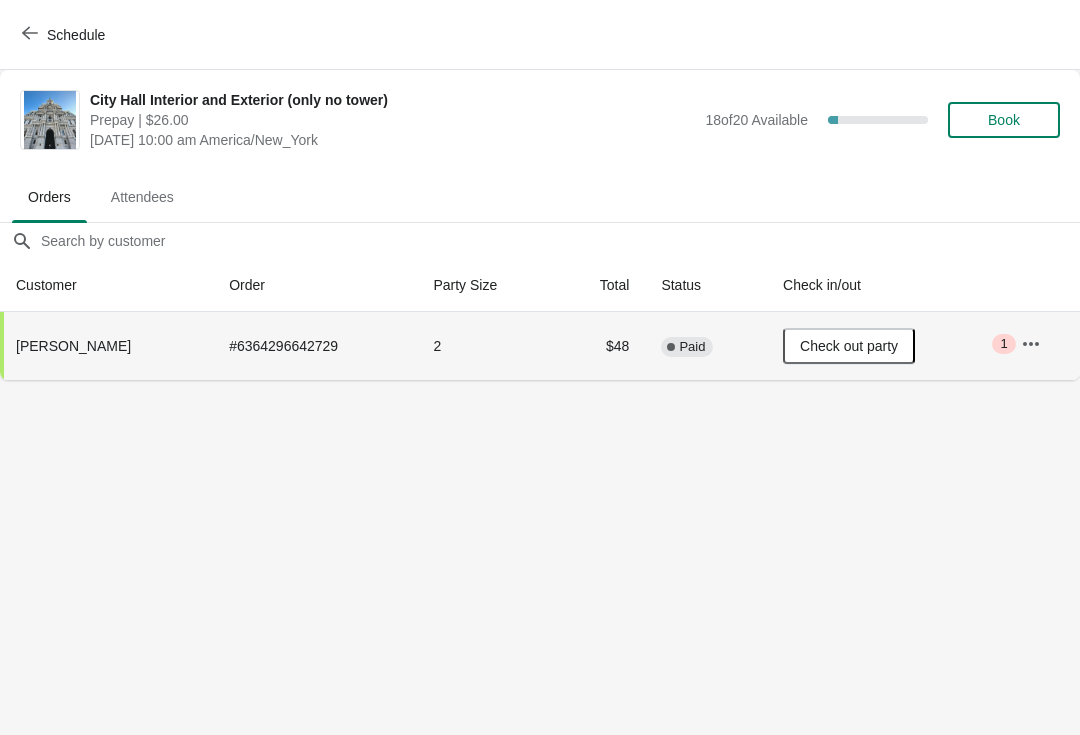 click on "Schedule" at bounding box center (65, 35) 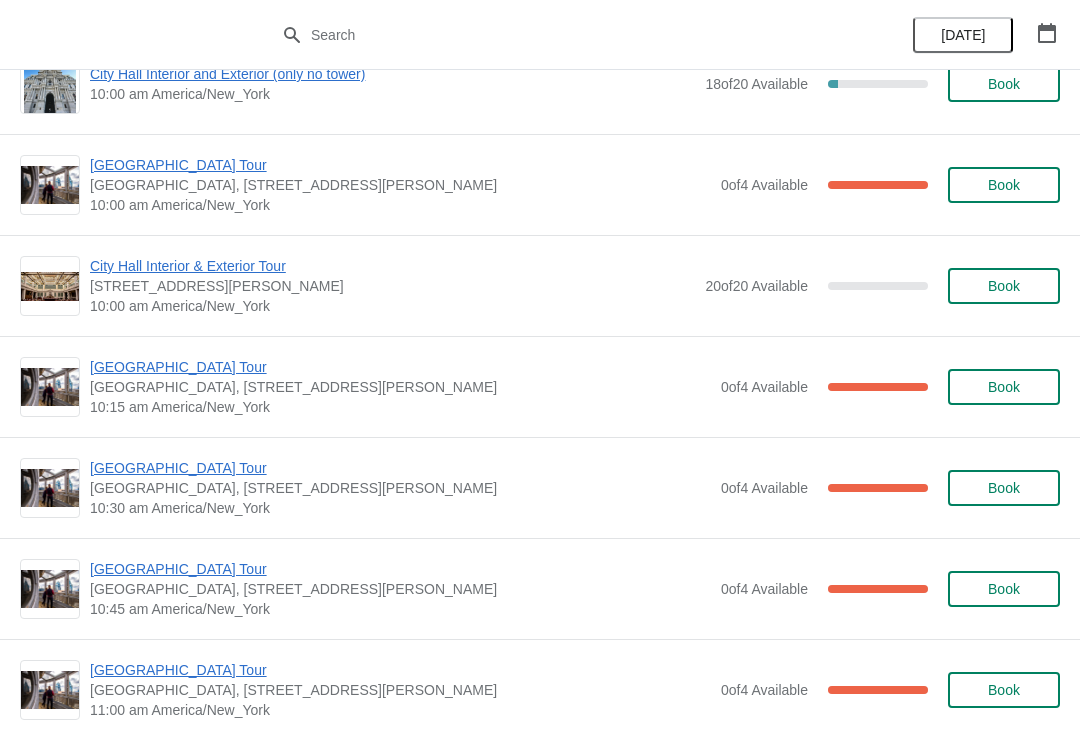 scroll, scrollTop: 170, scrollLeft: 0, axis: vertical 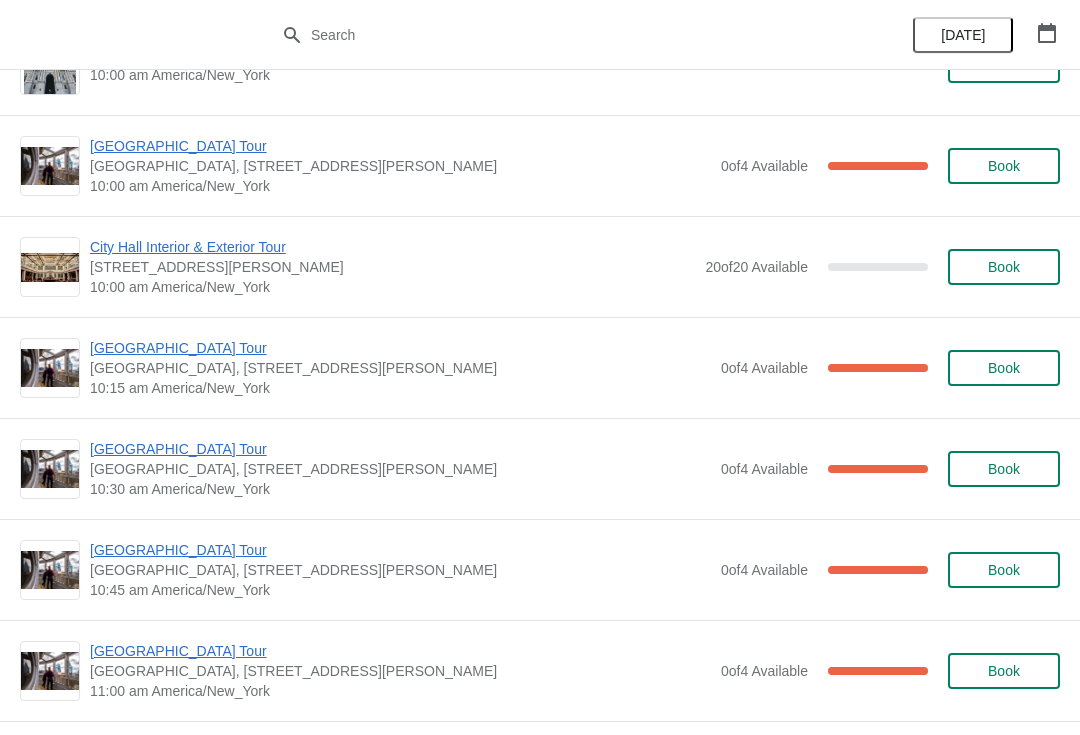 click on "[GEOGRAPHIC_DATA] Tour" at bounding box center (400, 348) 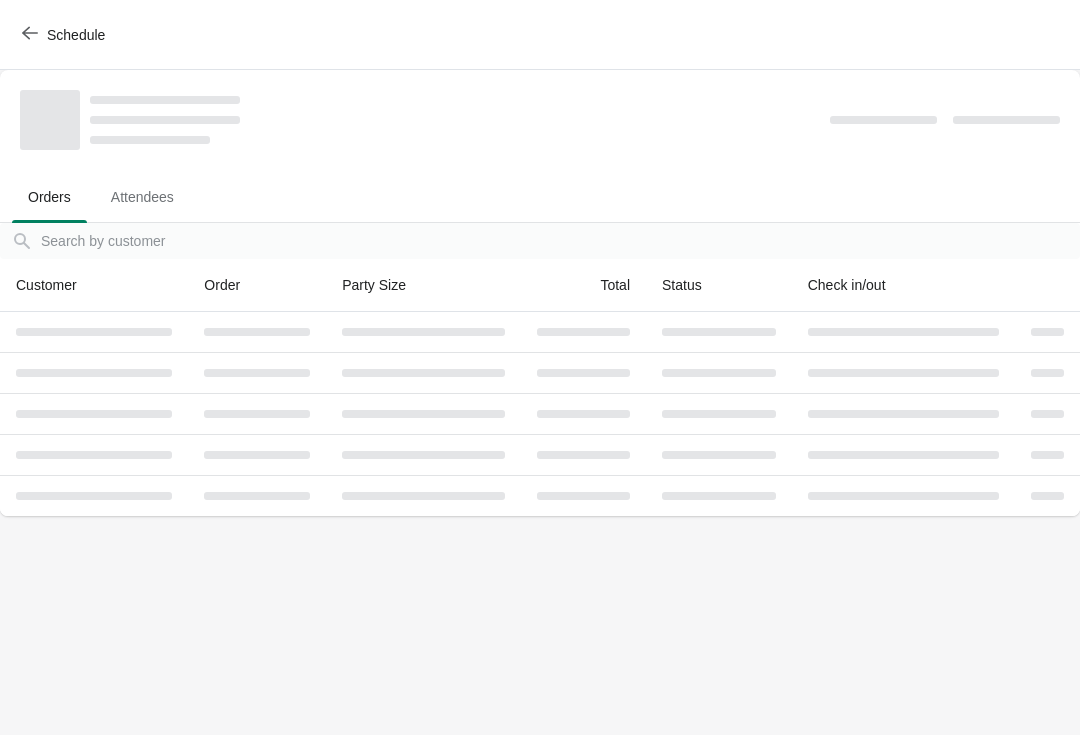 scroll, scrollTop: 0, scrollLeft: 0, axis: both 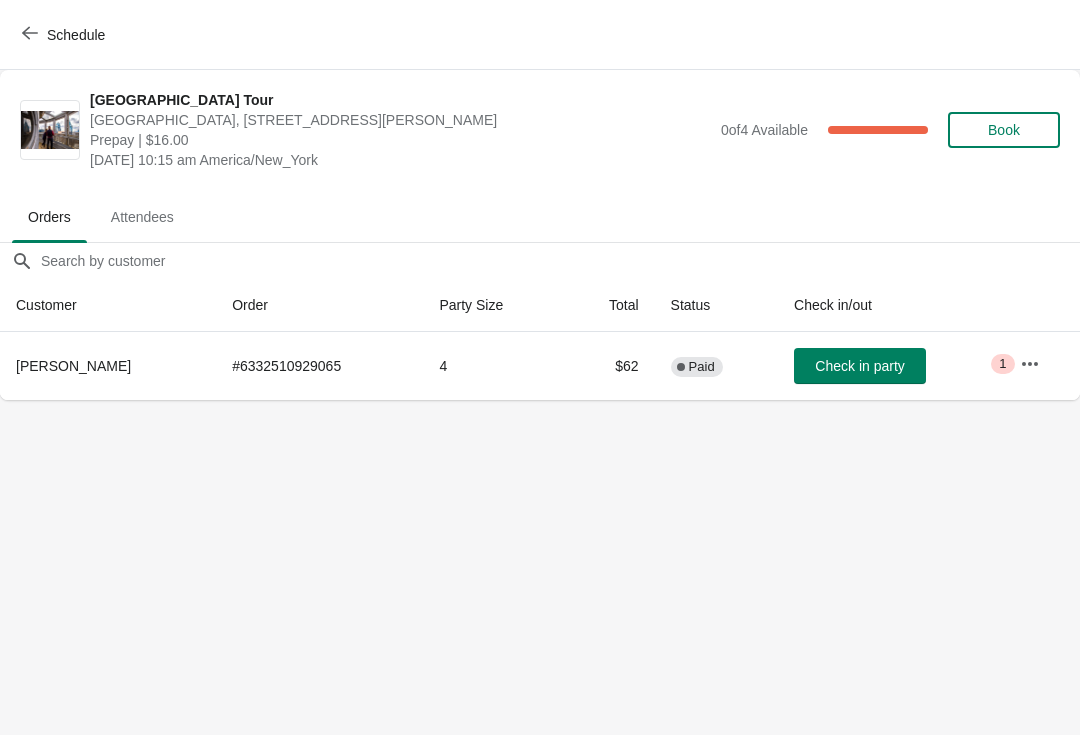 click on "Check in party" at bounding box center (859, 366) 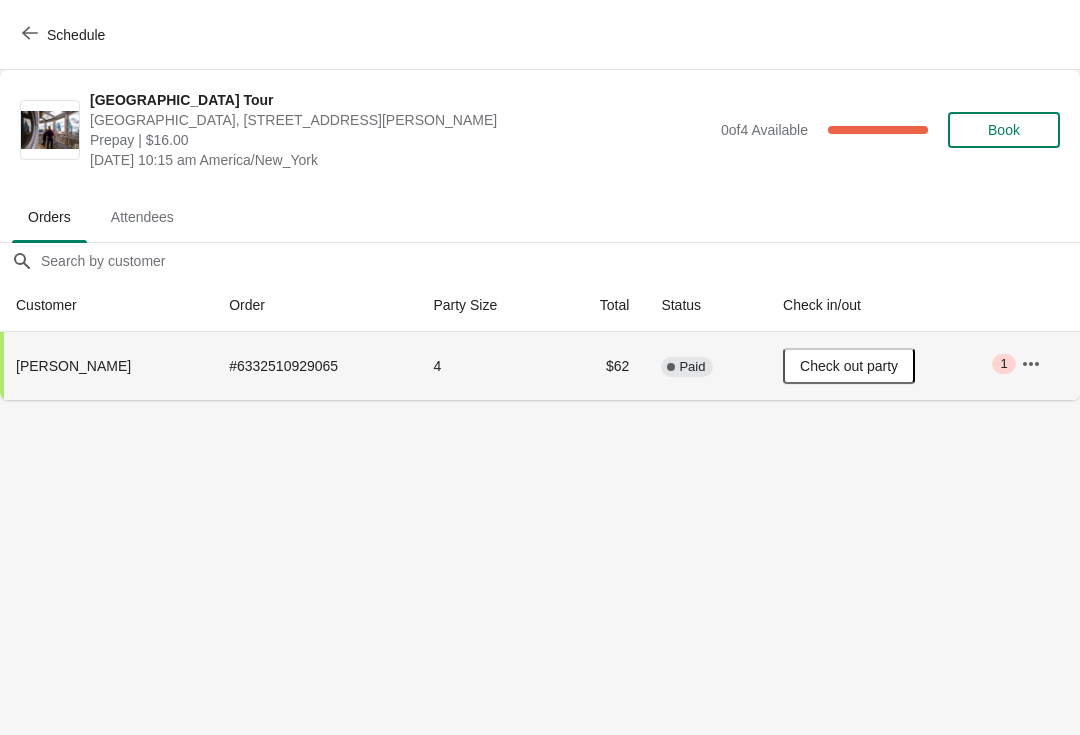 click on "Schedule" at bounding box center (65, 35) 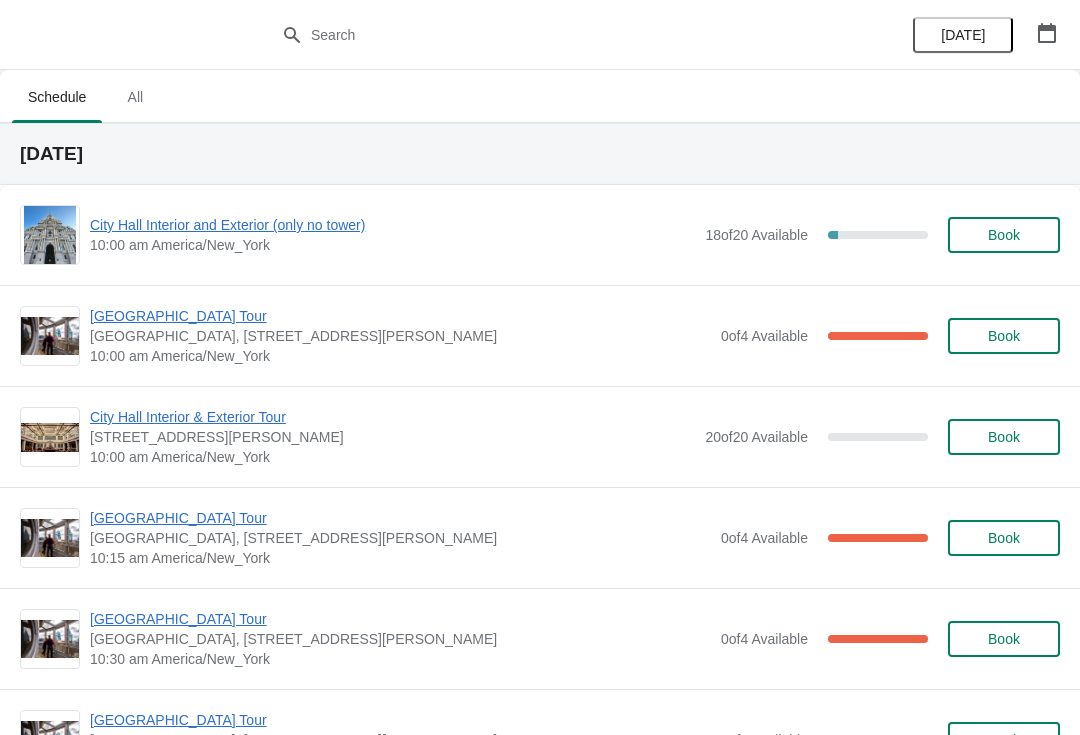 click on "City Hall Interior and Exterior (only no tower)" at bounding box center [392, 225] 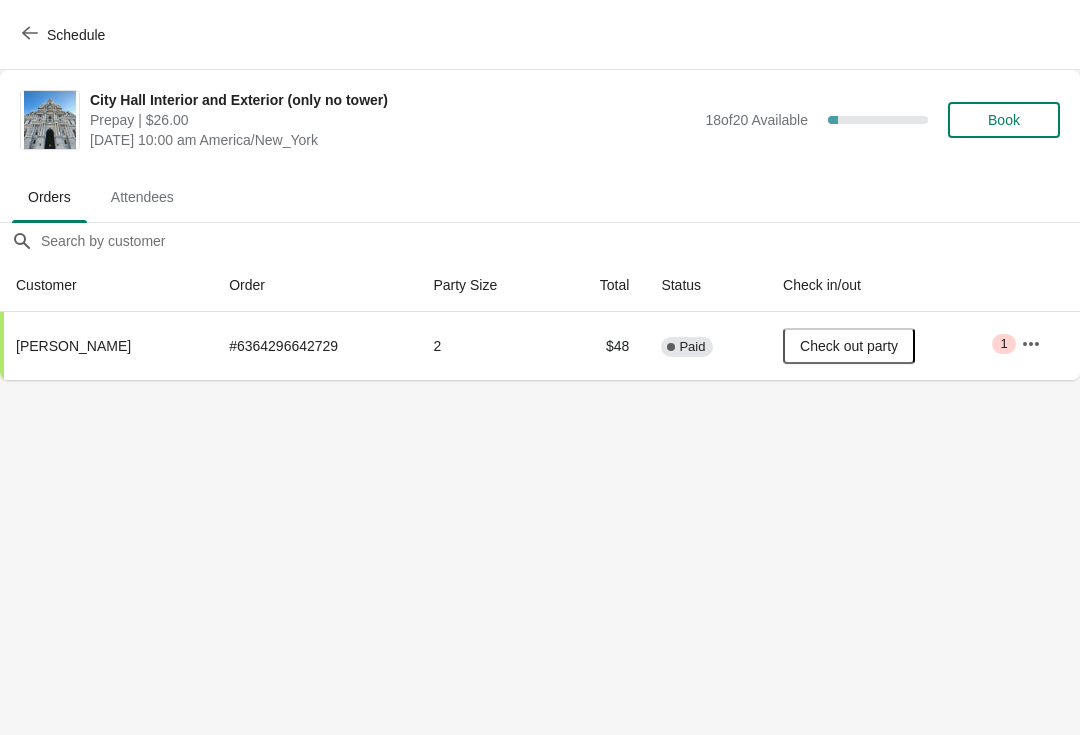 click on "Schedule" at bounding box center [76, 35] 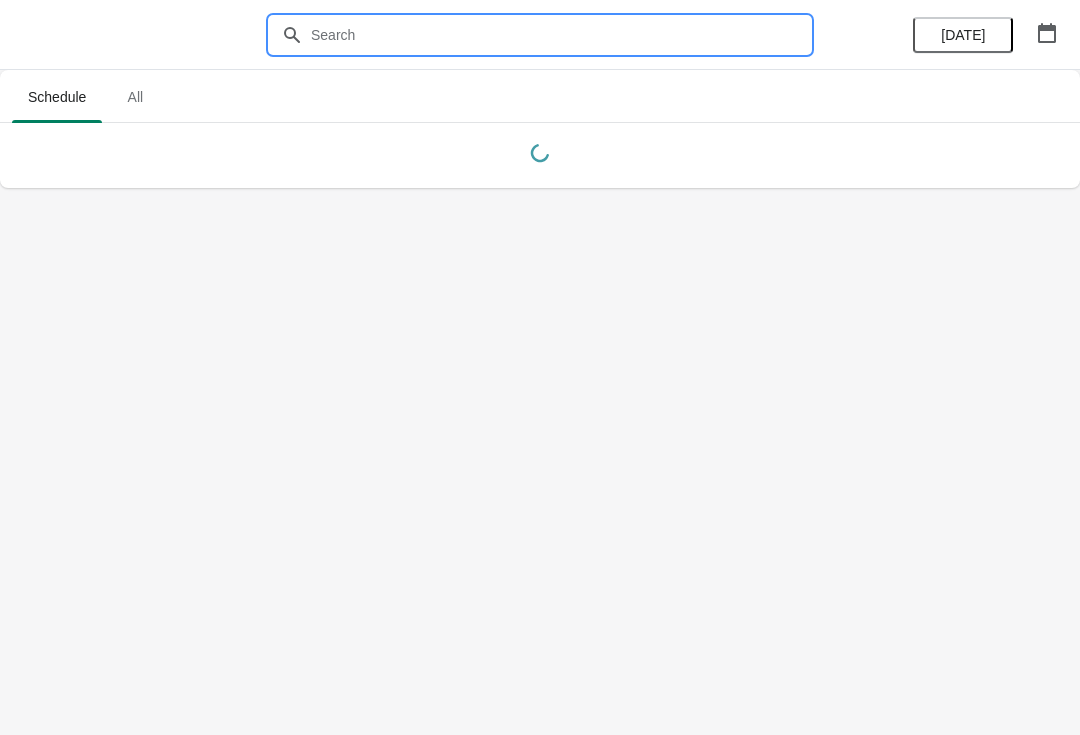 click at bounding box center (560, 35) 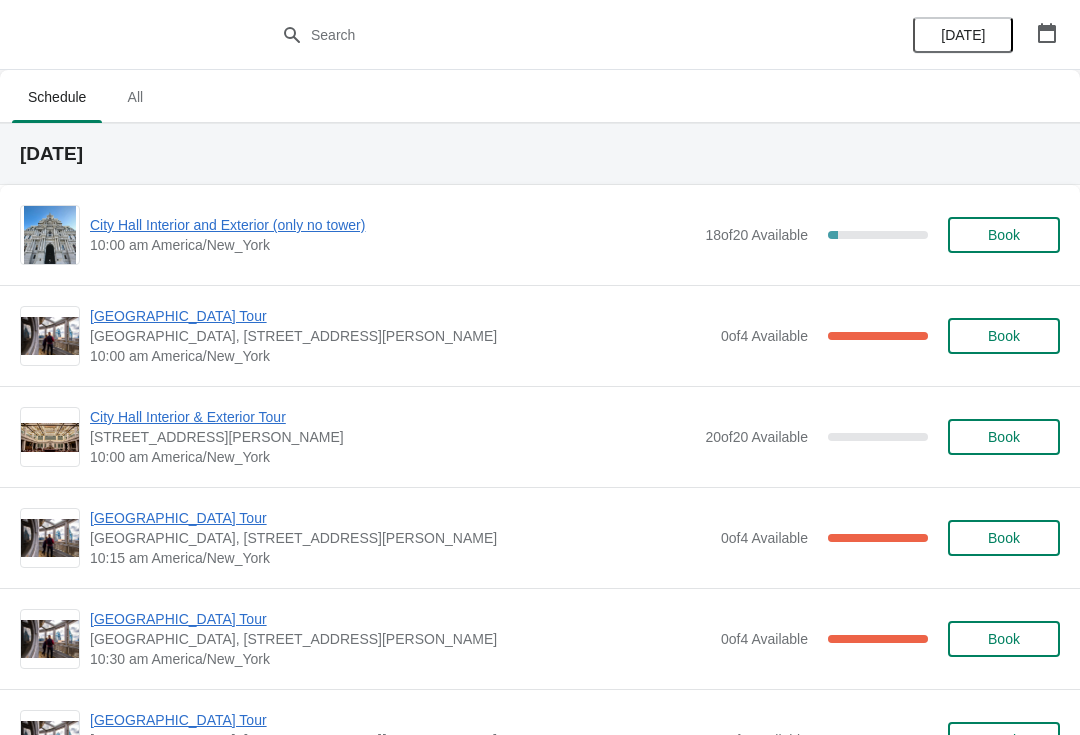 click on "Book" at bounding box center (1004, 235) 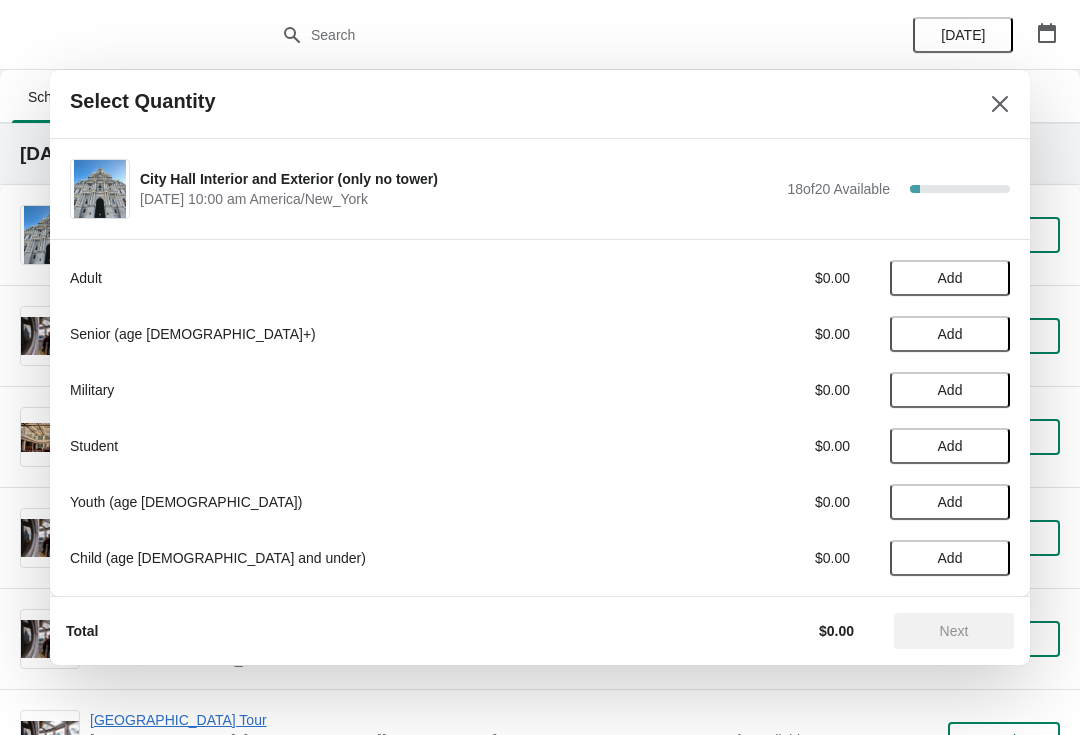 click on "Add" at bounding box center [950, 278] 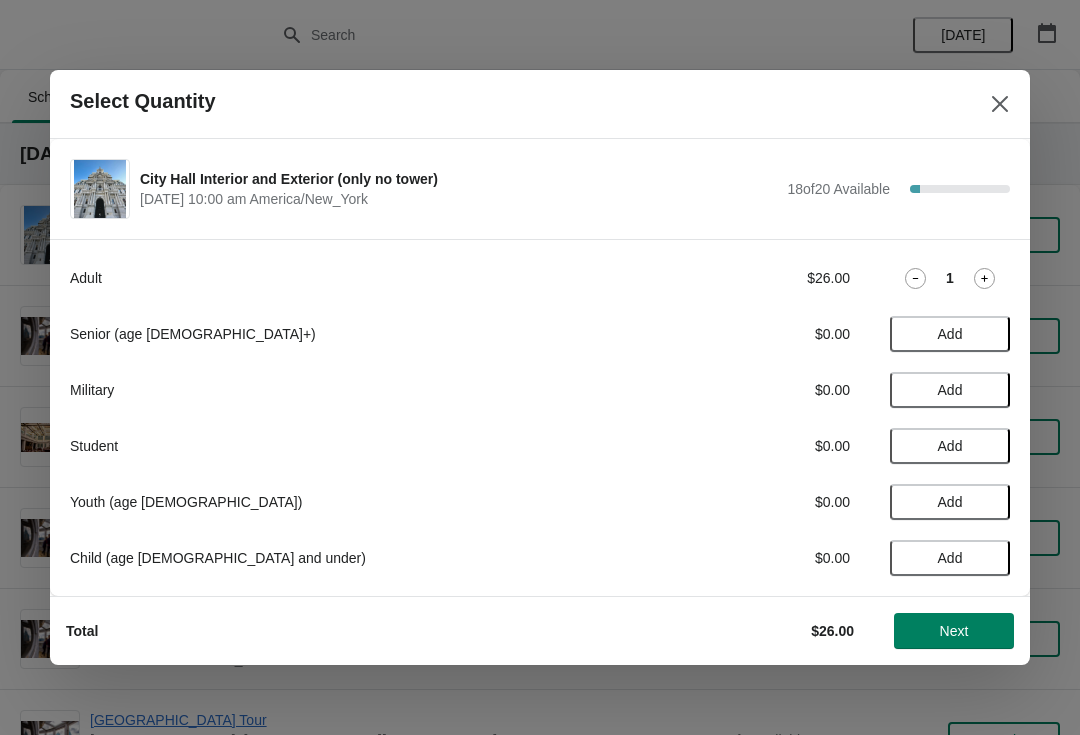 click on "Next" at bounding box center [954, 631] 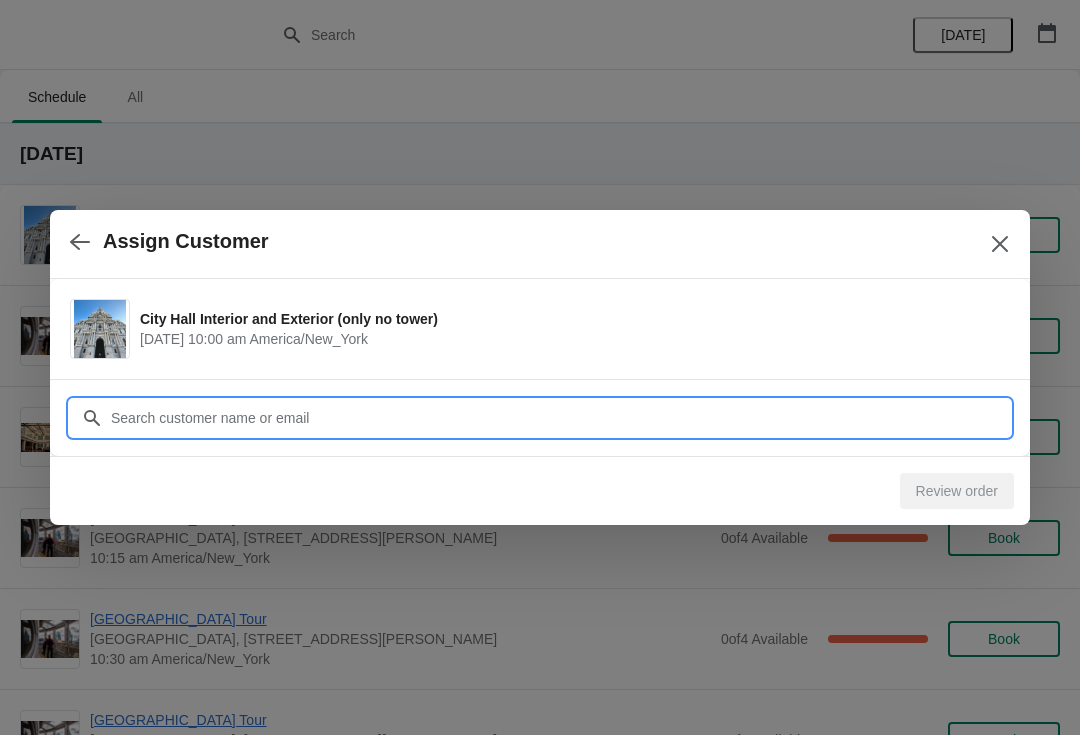 click on "Customer" at bounding box center (560, 418) 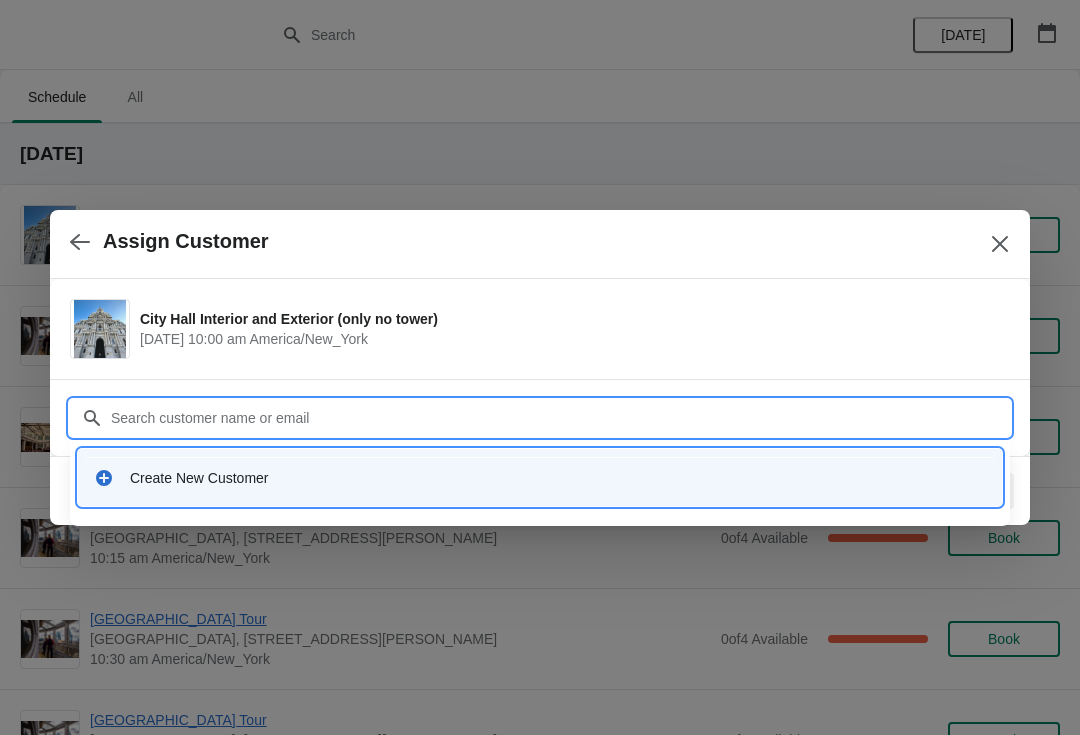 click on "Create New Customer" at bounding box center (558, 478) 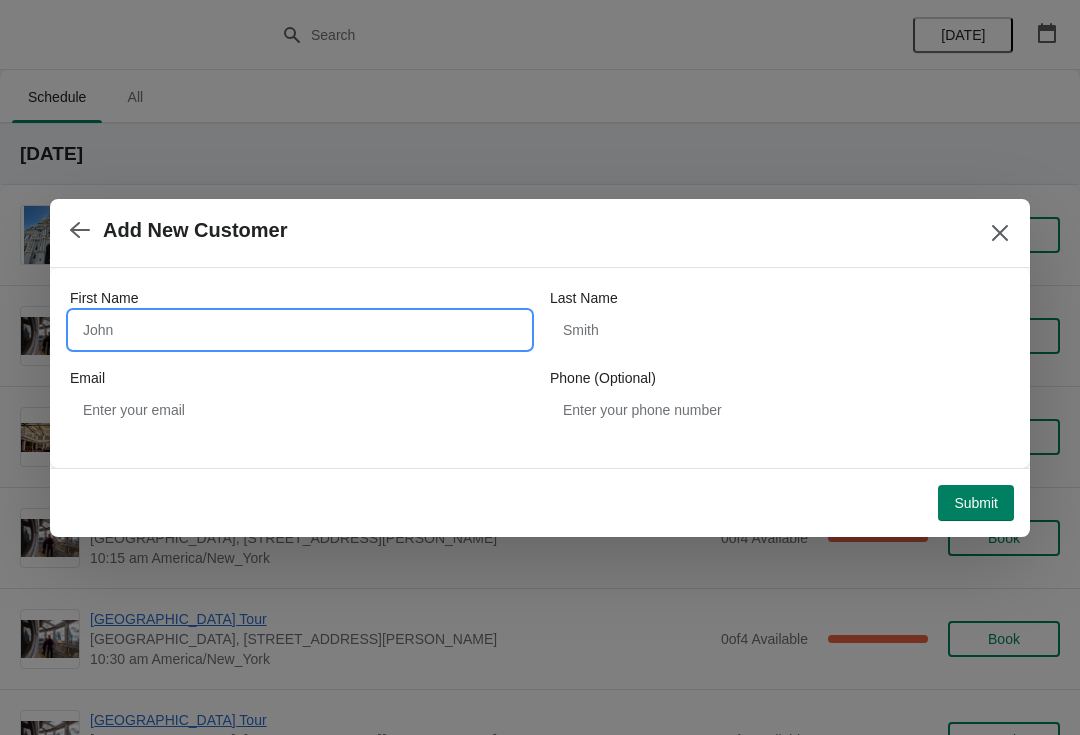 click on "First Name" at bounding box center (300, 330) 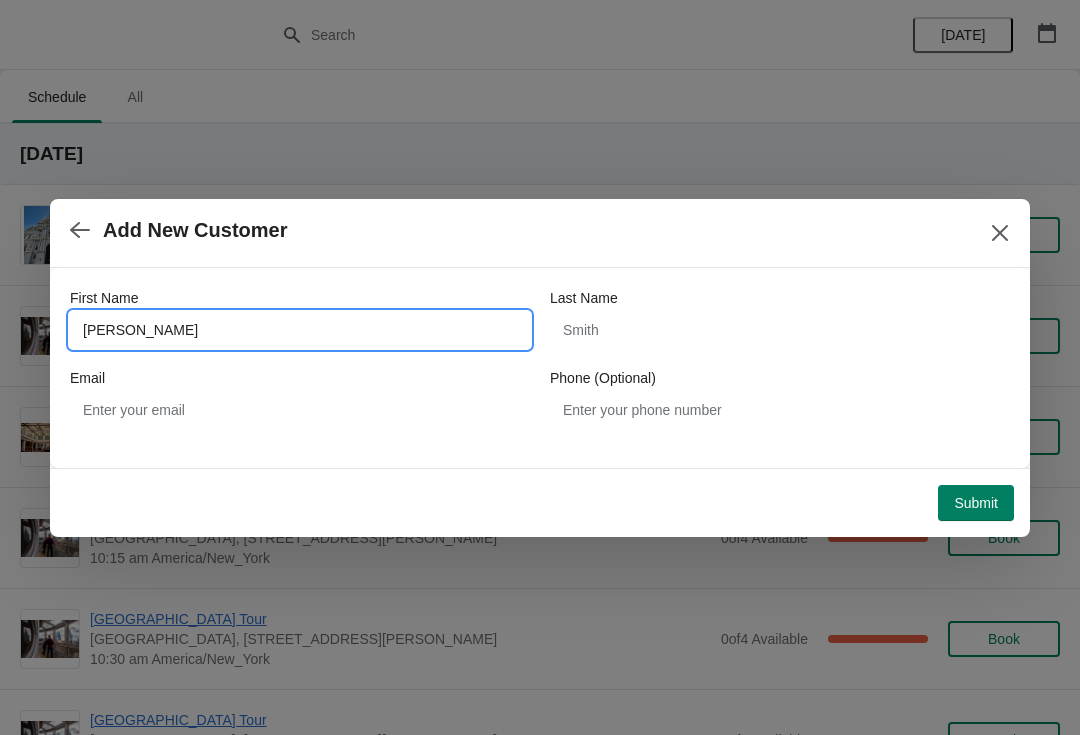 type on "Bruno" 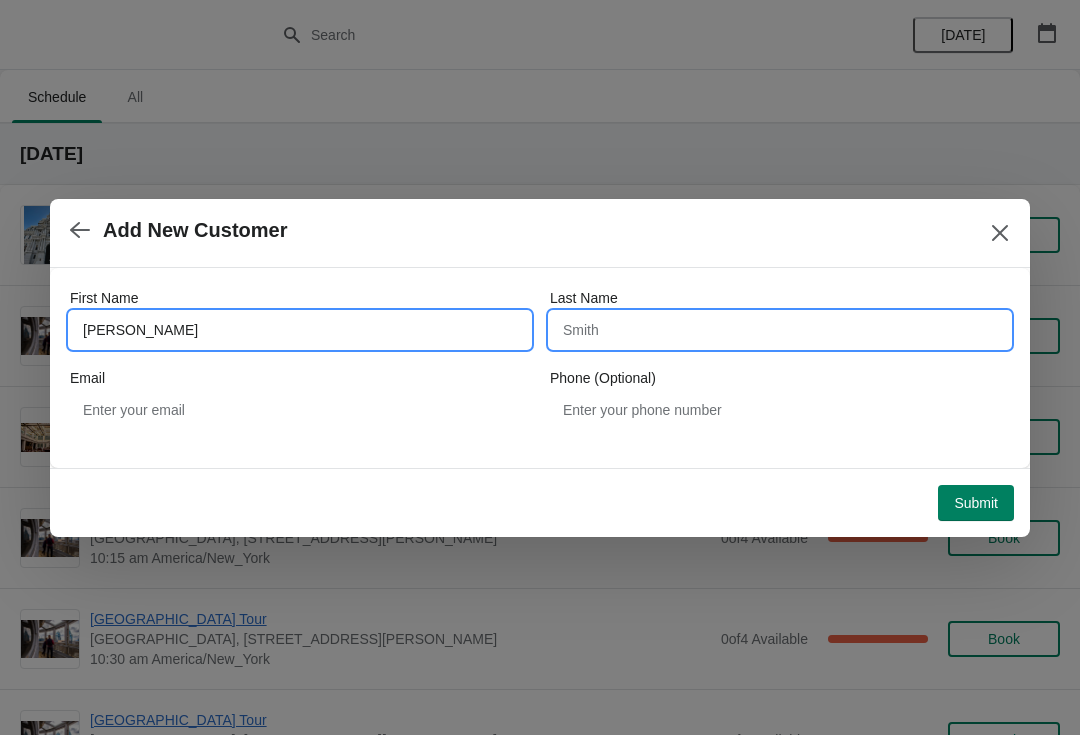 click on "Last Name" at bounding box center [780, 330] 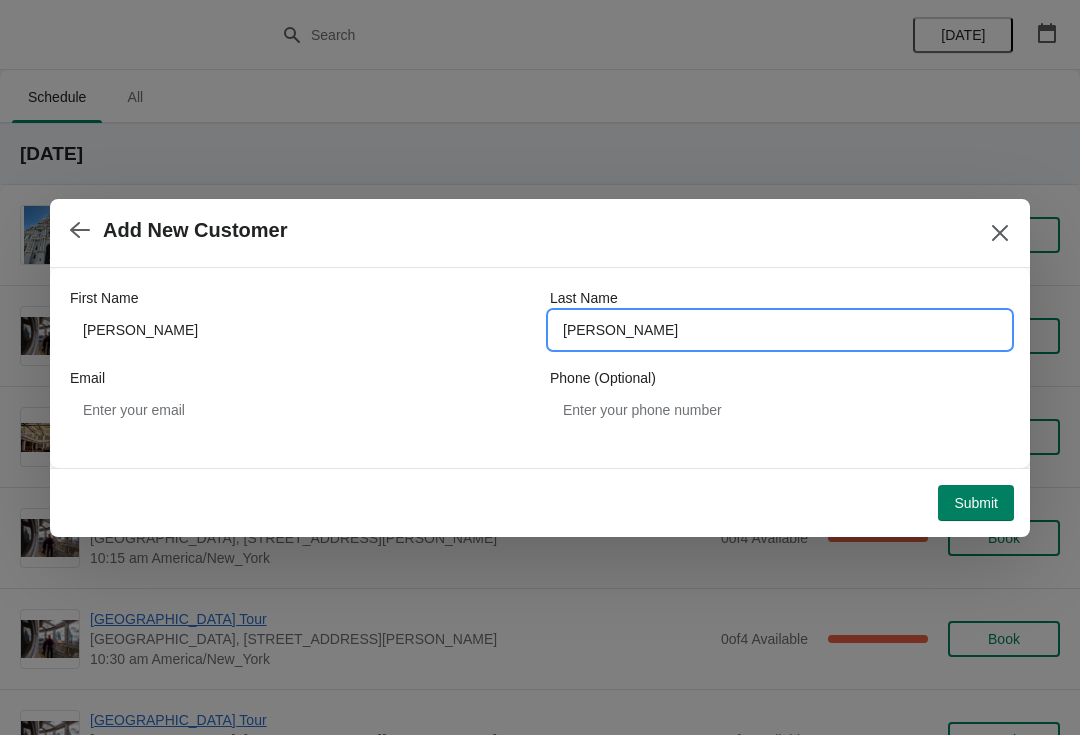 type on "Diehl" 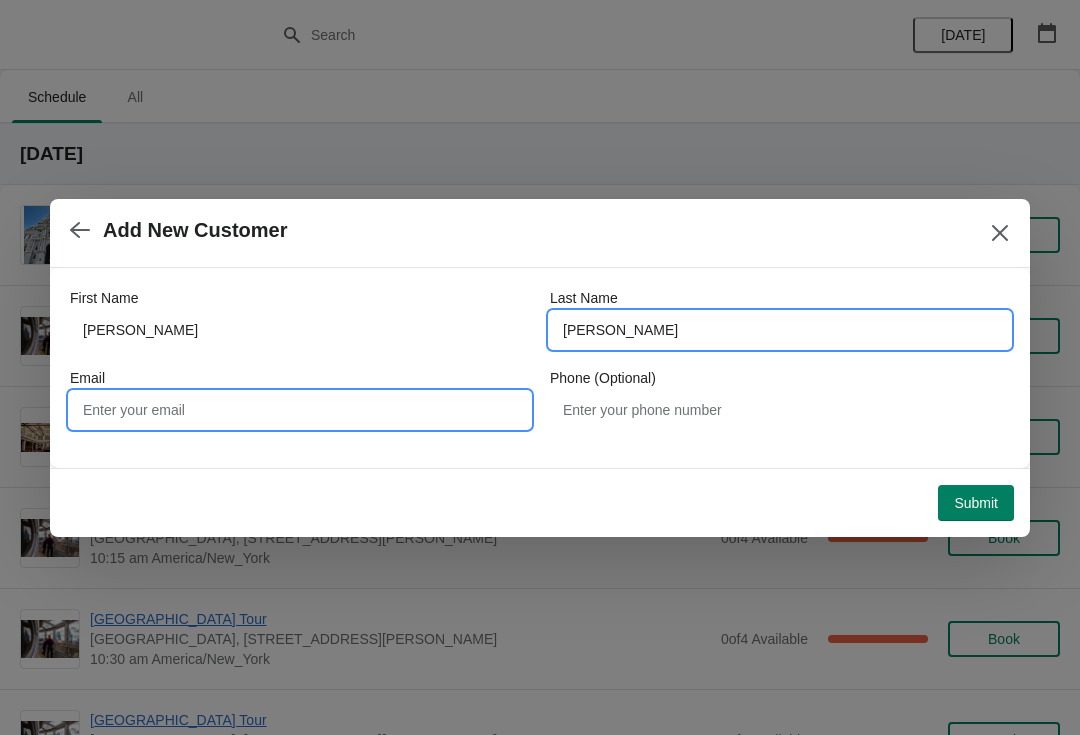 click on "Email" at bounding box center [300, 410] 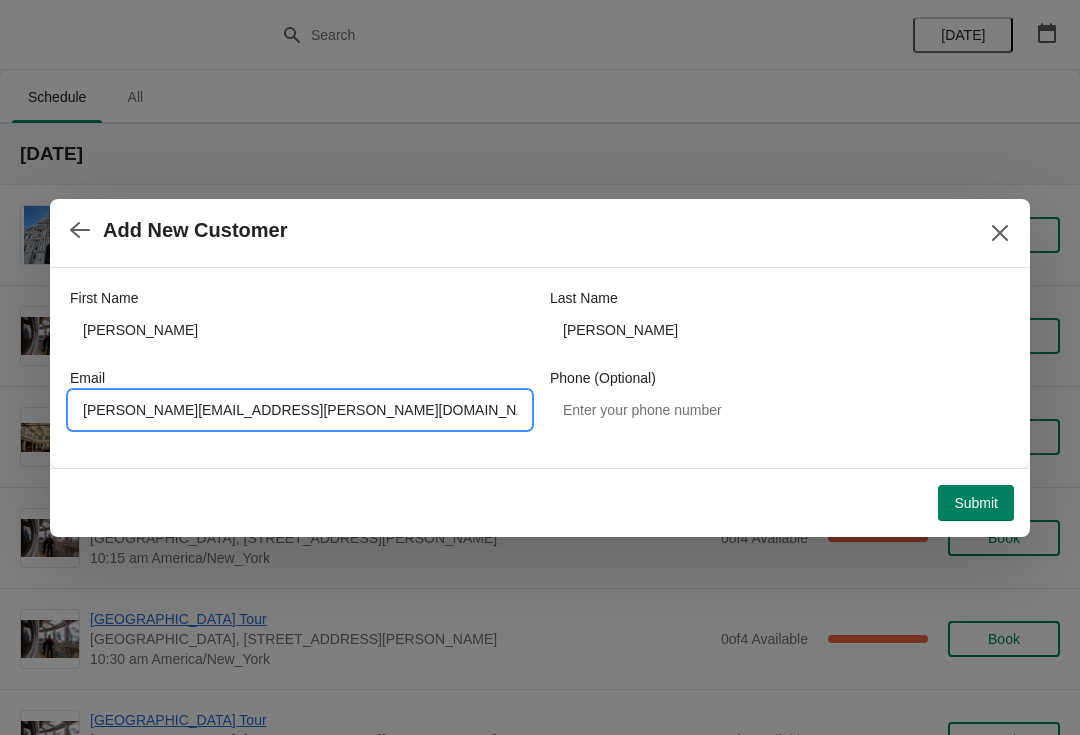 type on "Bruno.diehl@gmx.de" 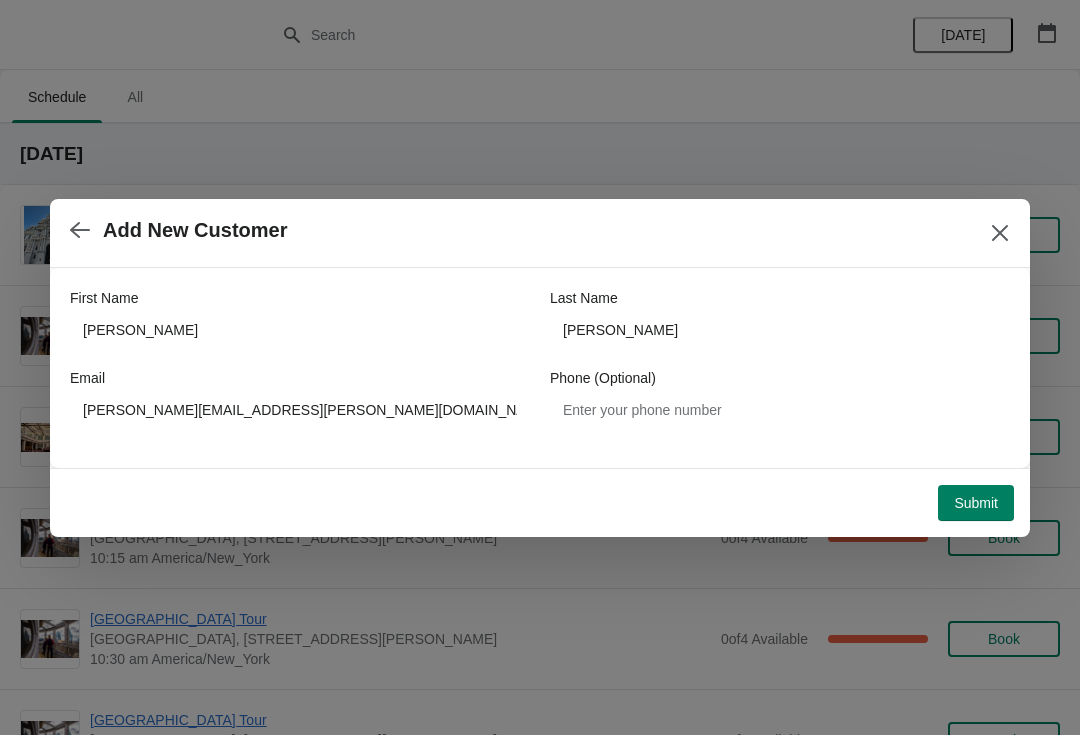 click on "Submit" at bounding box center (976, 503) 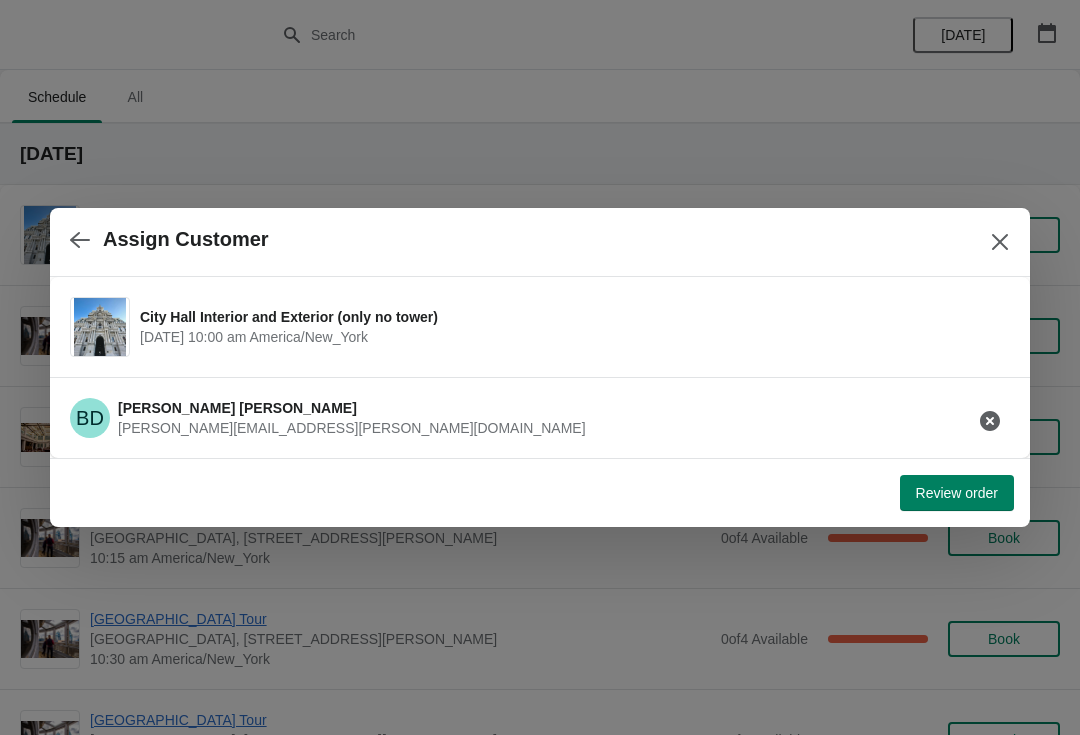 click on "Review order" at bounding box center (957, 493) 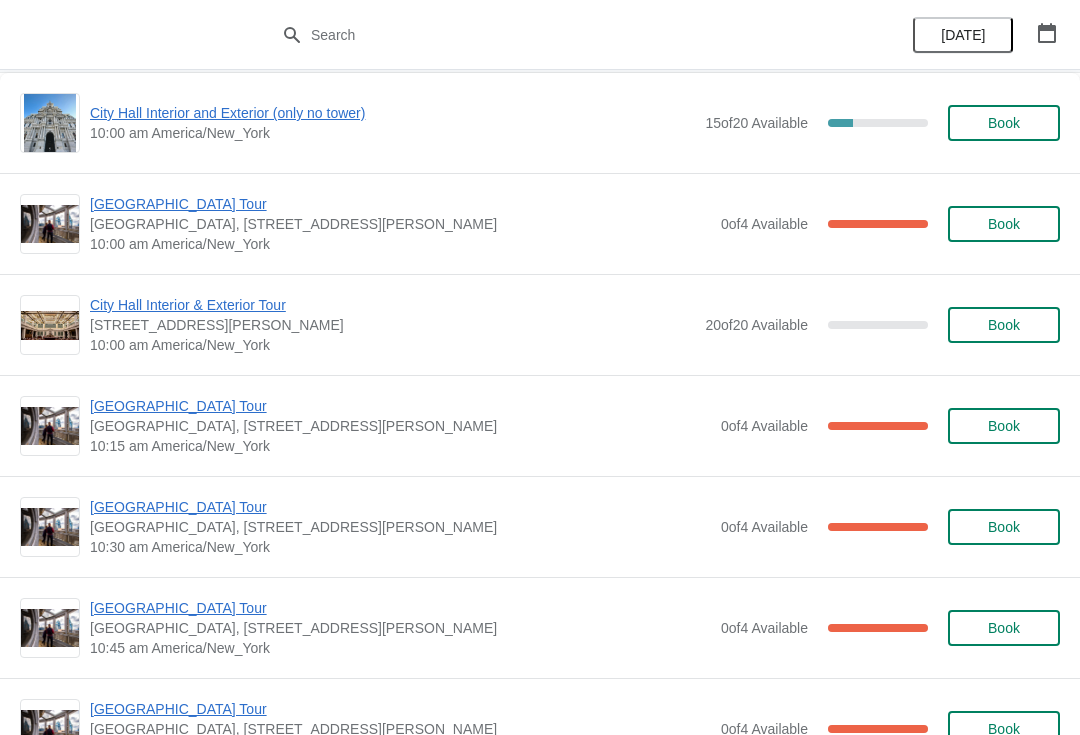 click on "[GEOGRAPHIC_DATA] Tour" at bounding box center (400, 204) 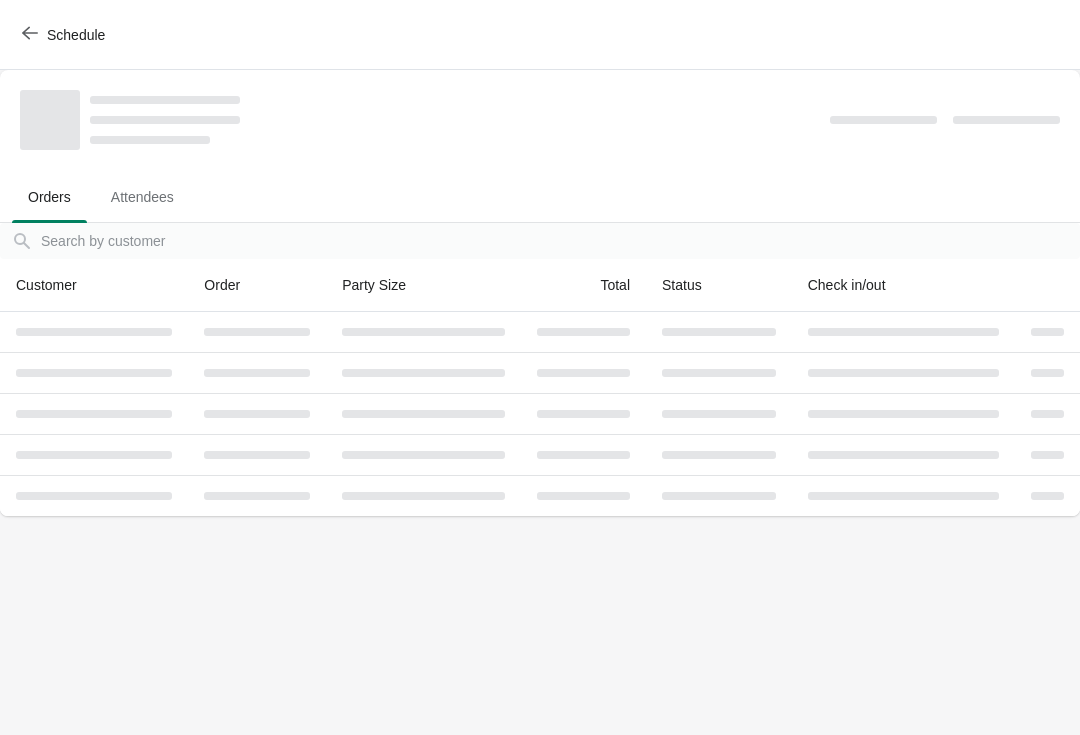 scroll, scrollTop: 0, scrollLeft: 0, axis: both 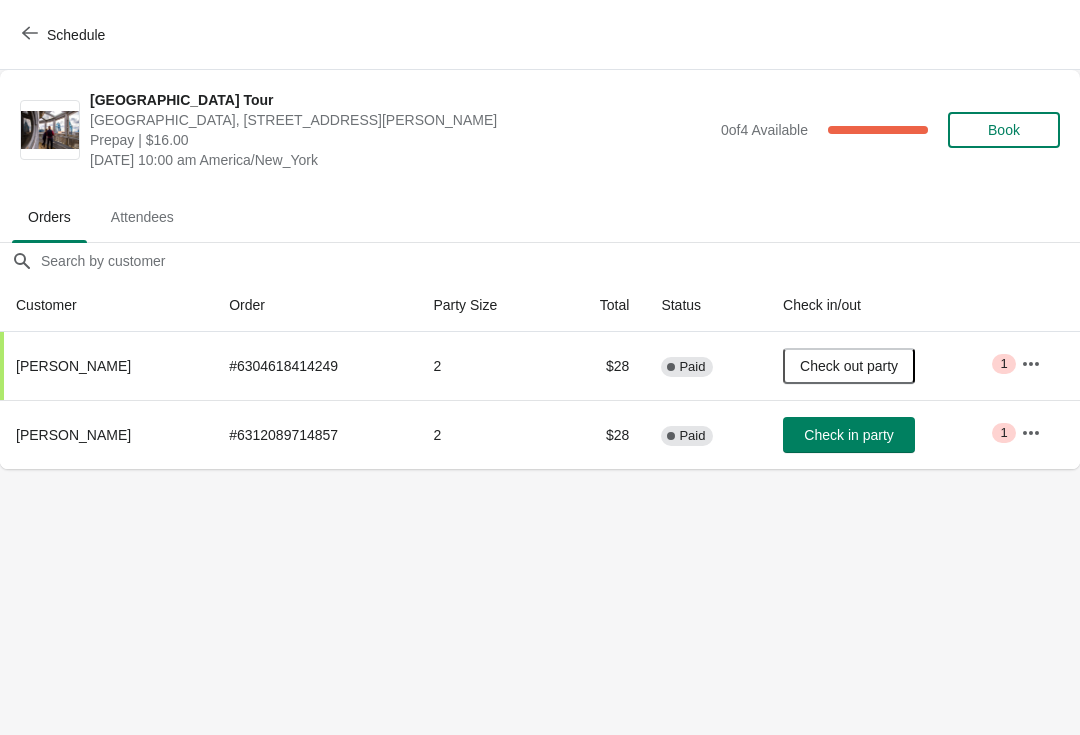 click on "Schedule" at bounding box center (76, 35) 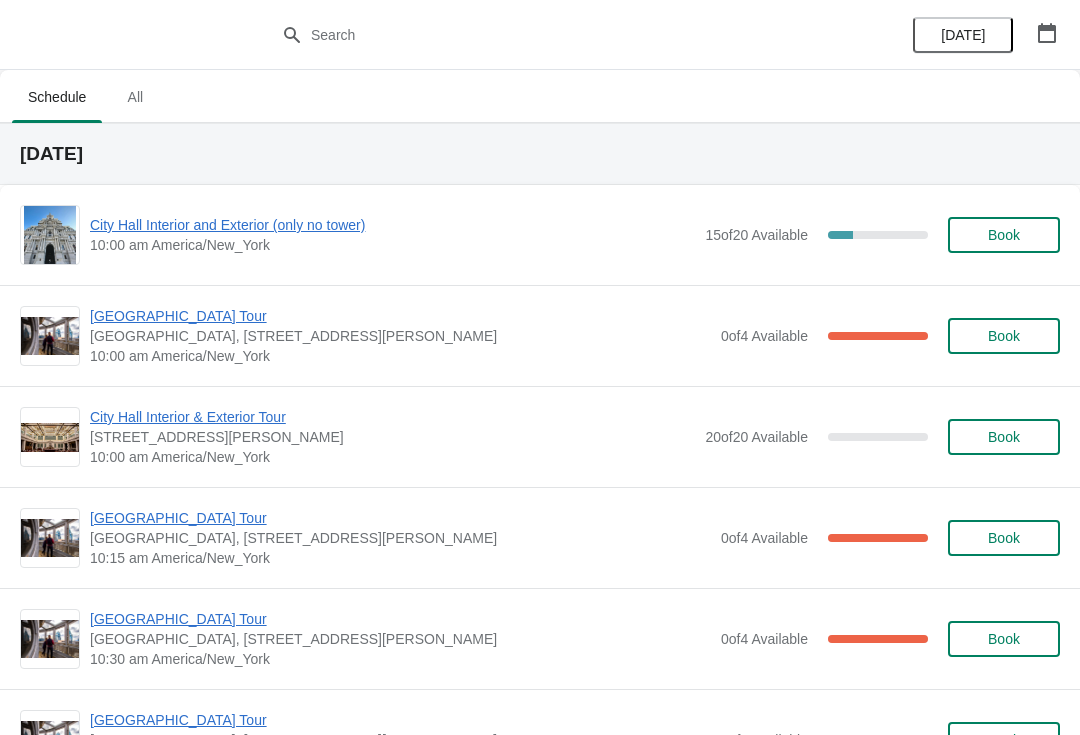 click on "City Hall Interior and Exterior (only no tower)" at bounding box center [392, 225] 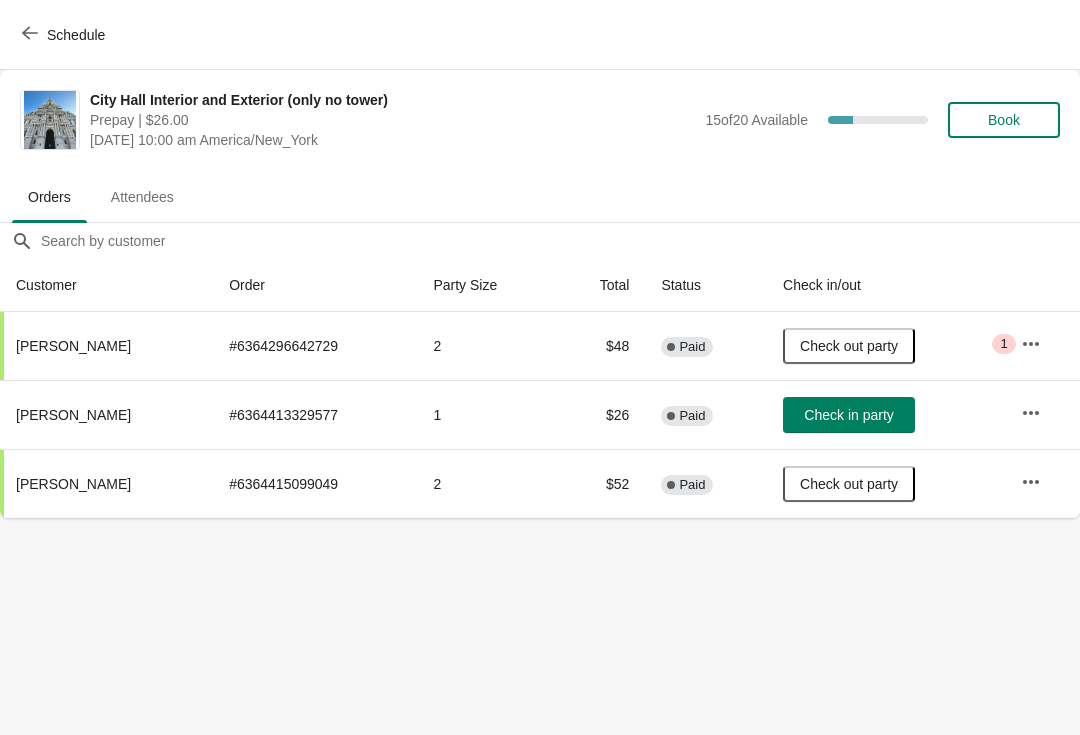 click on "Check in party" at bounding box center [849, 415] 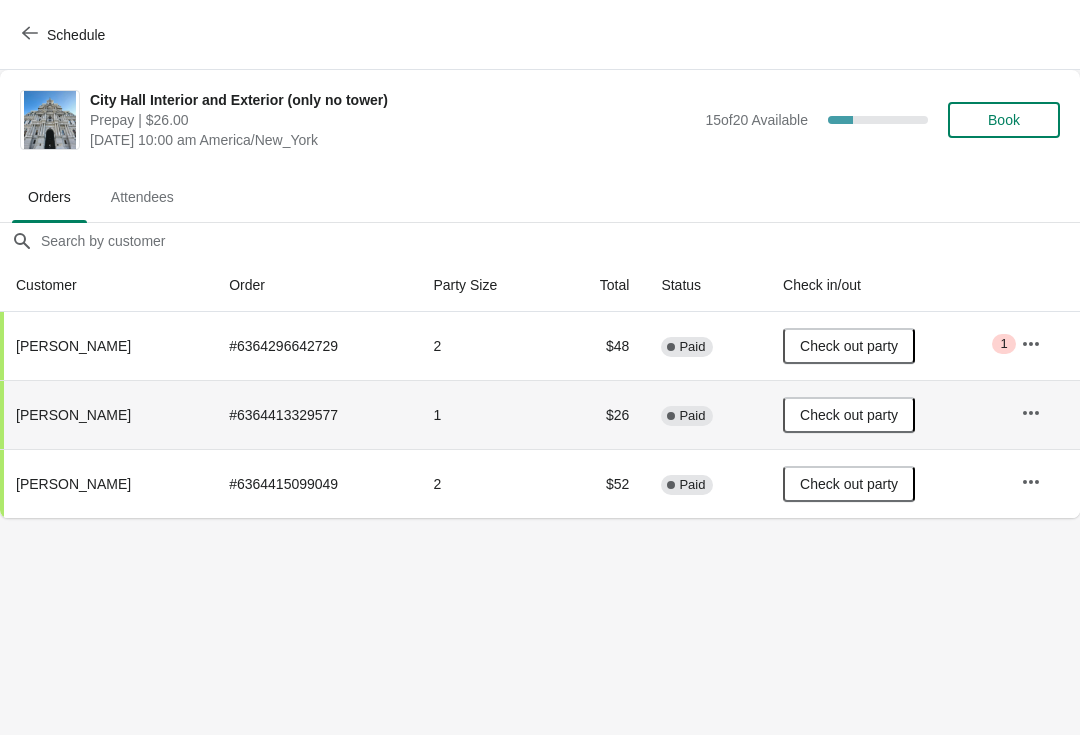 click on "Schedule" at bounding box center [76, 35] 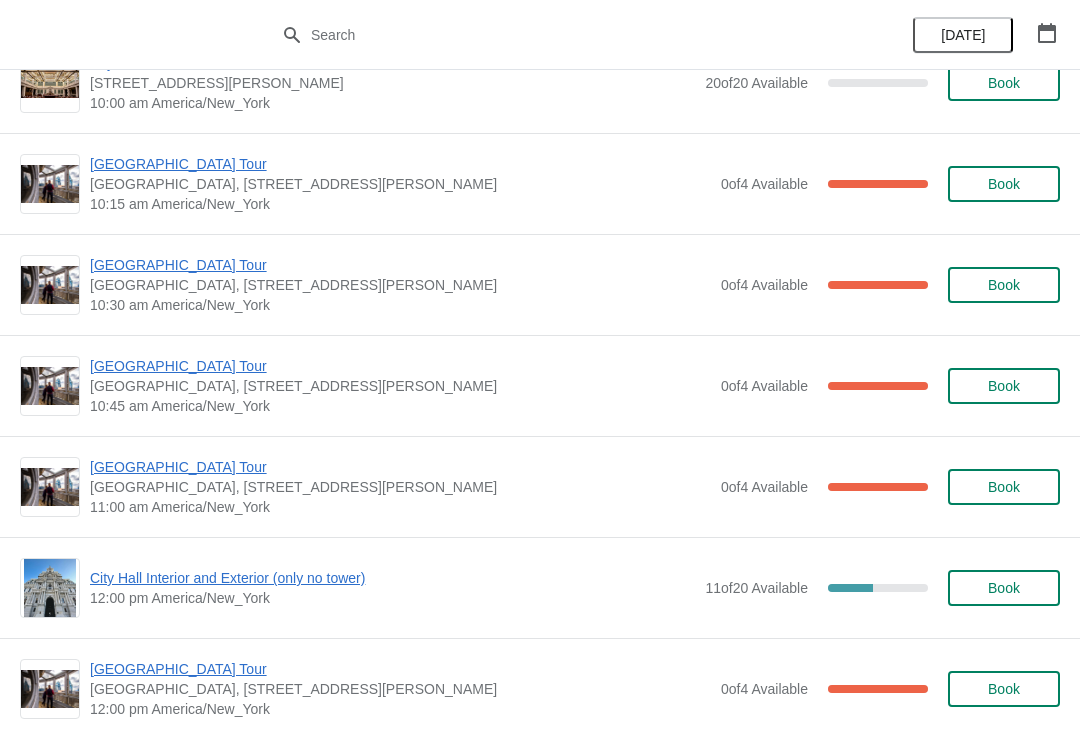 scroll, scrollTop: 420, scrollLeft: 0, axis: vertical 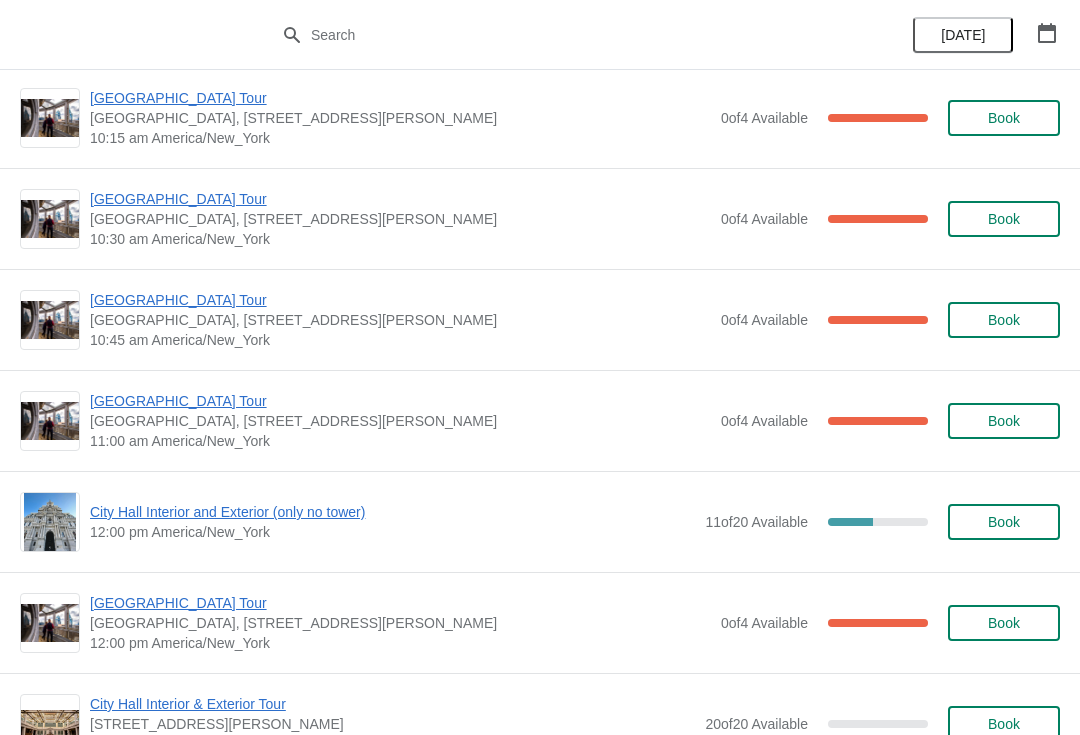 click on "[GEOGRAPHIC_DATA] Tour" at bounding box center [400, 300] 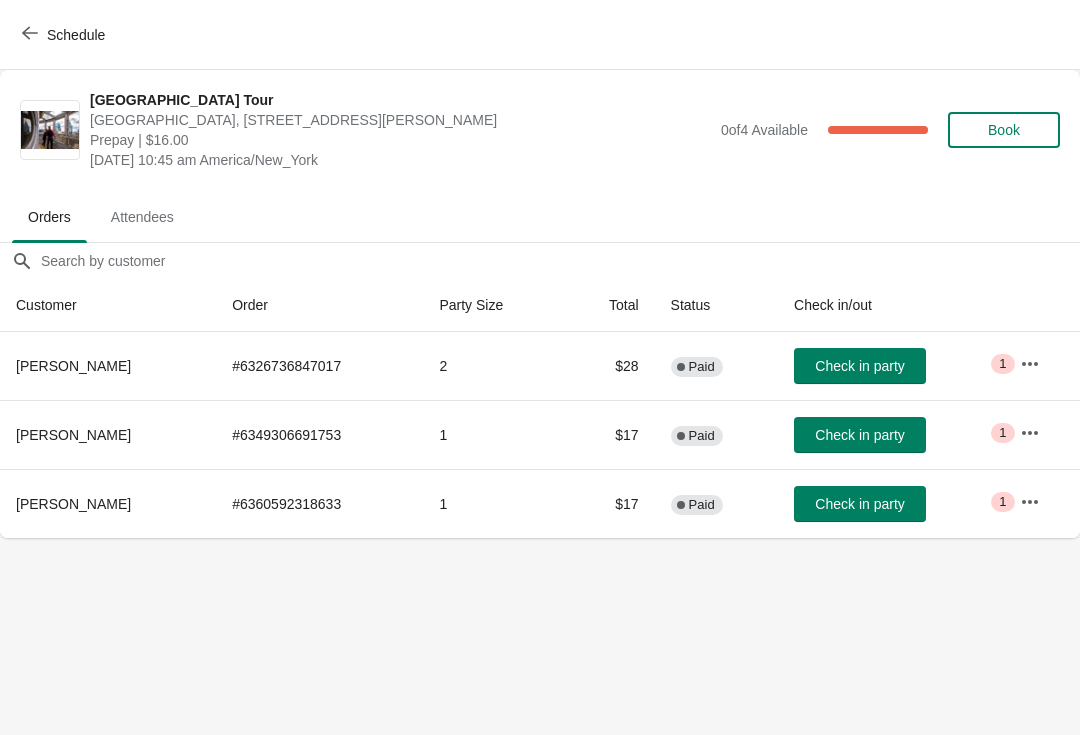 click on "Check in party" at bounding box center (860, 504) 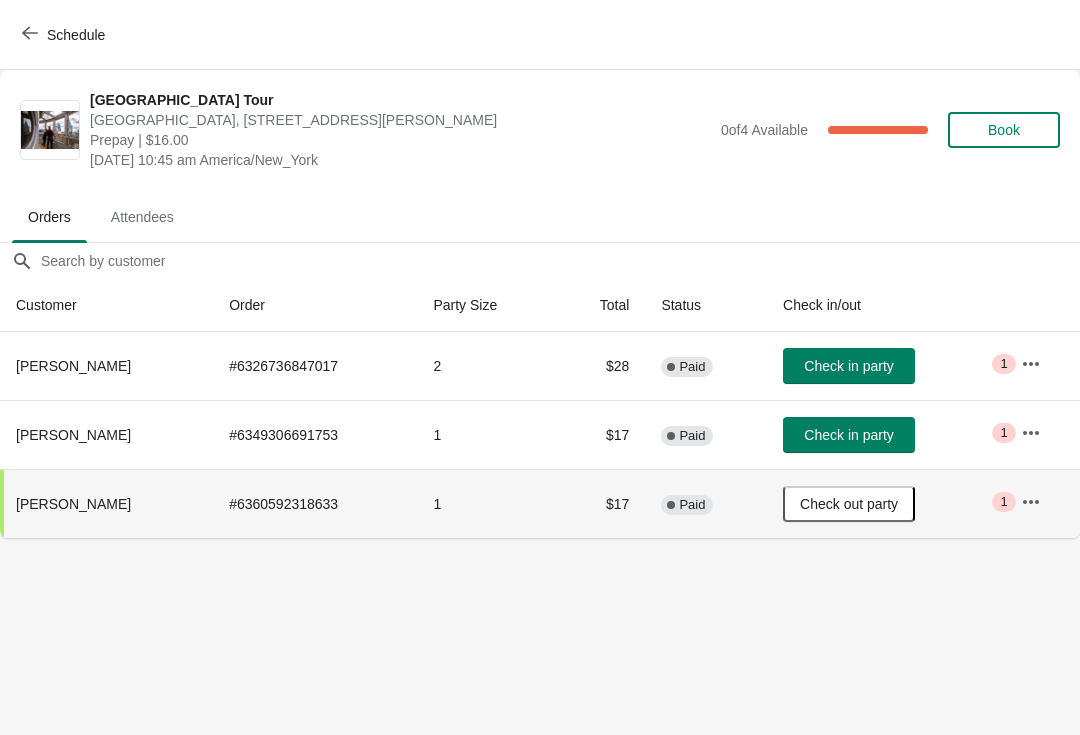click on "Schedule" at bounding box center [76, 35] 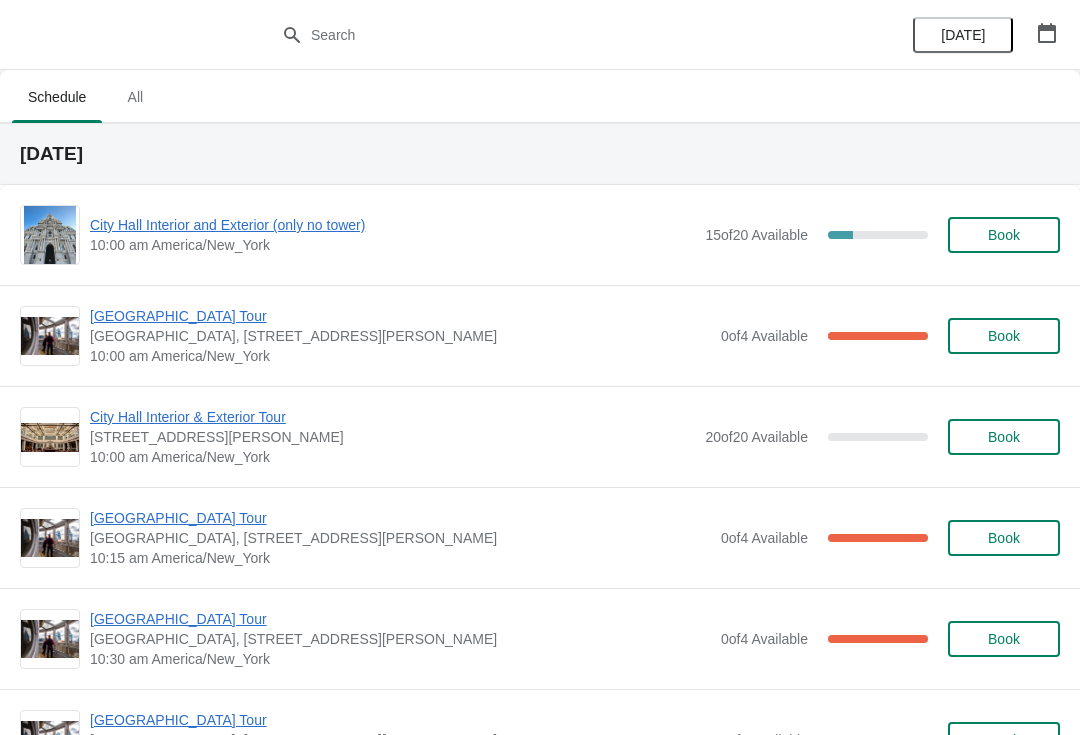scroll, scrollTop: 89, scrollLeft: 0, axis: vertical 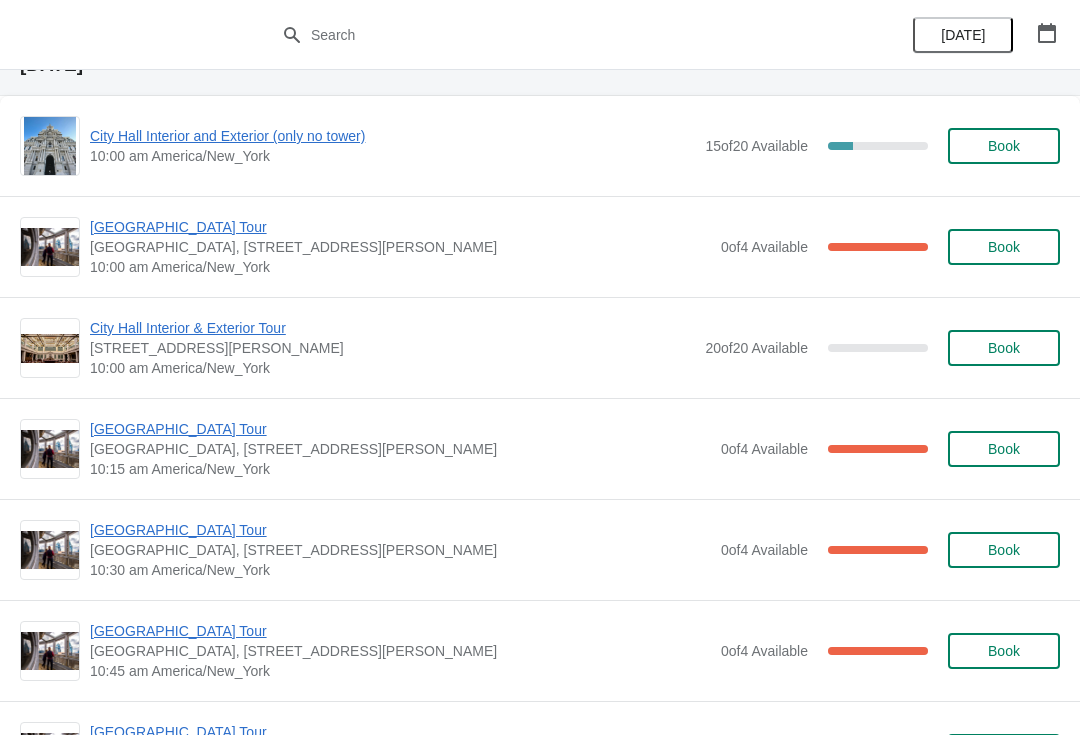 click on "[GEOGRAPHIC_DATA] Tour" at bounding box center (400, 631) 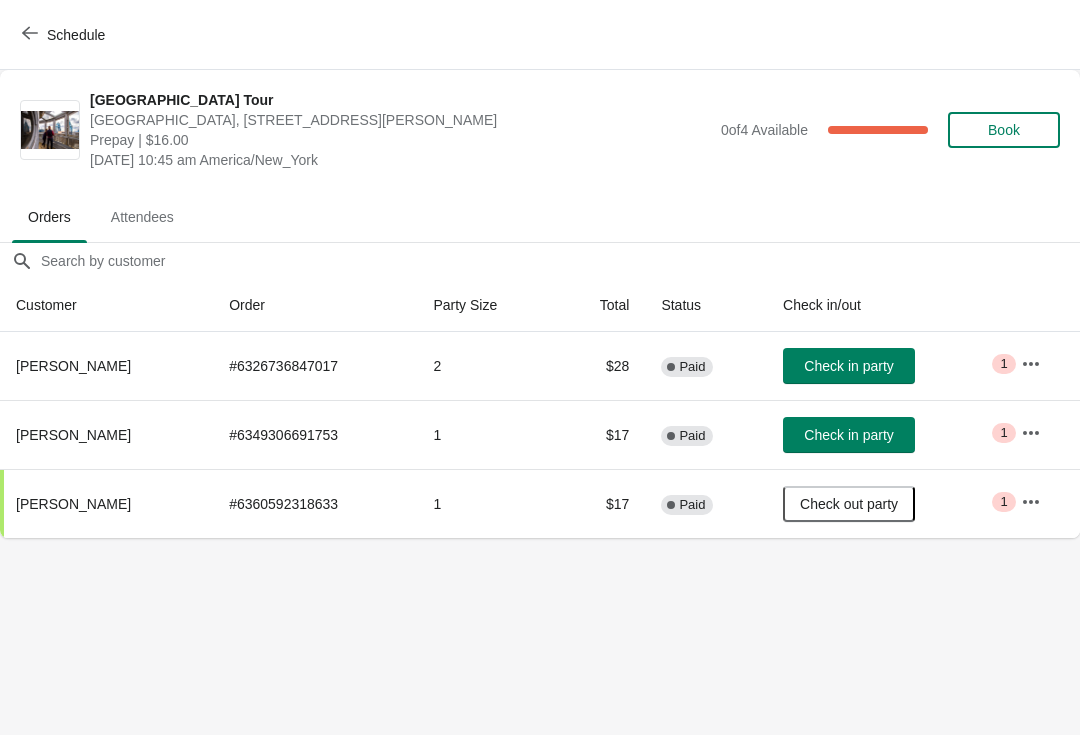 scroll, scrollTop: 0, scrollLeft: 0, axis: both 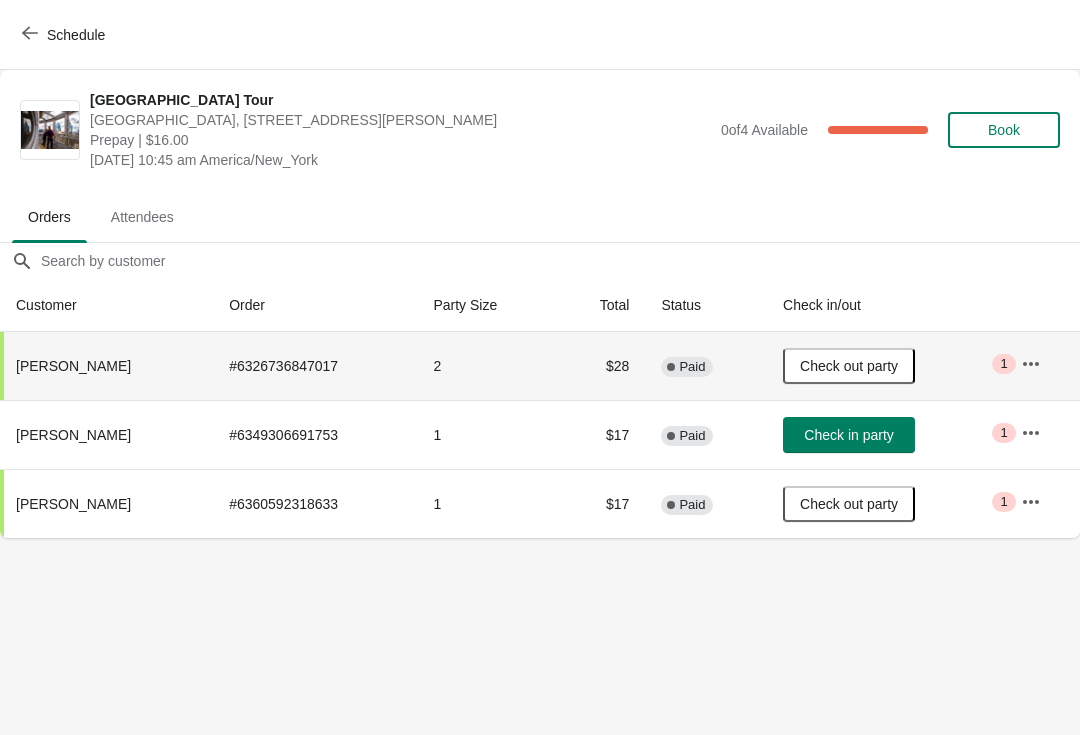 click on "Schedule" at bounding box center [65, 35] 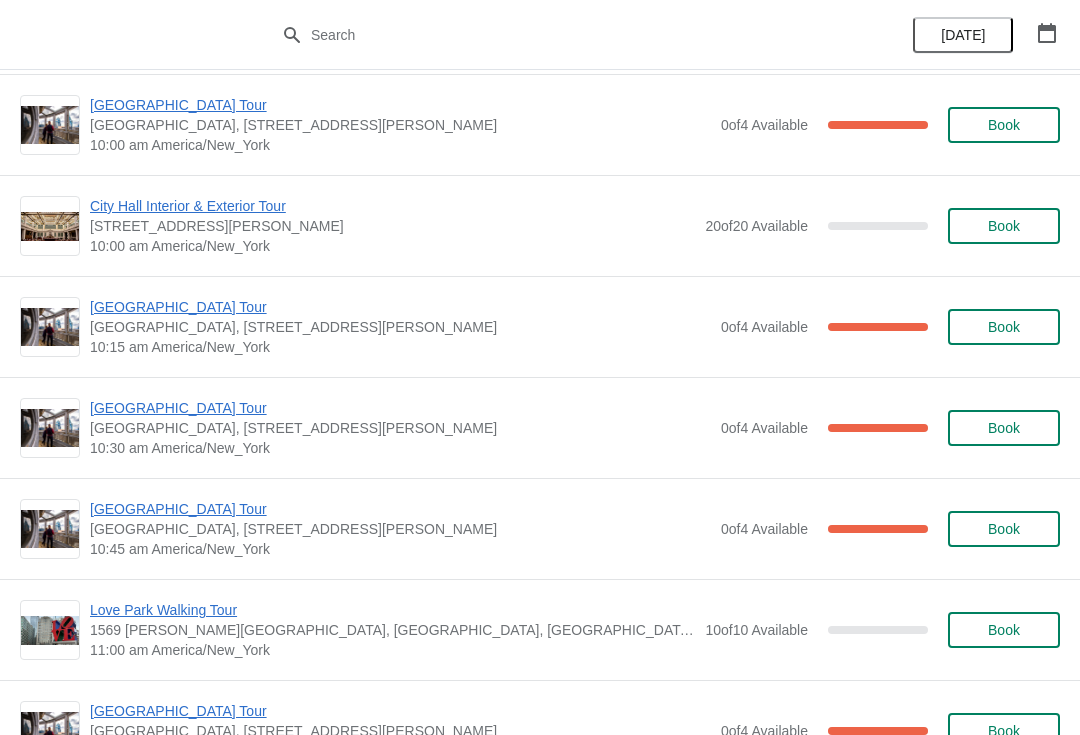 scroll, scrollTop: 4169, scrollLeft: 0, axis: vertical 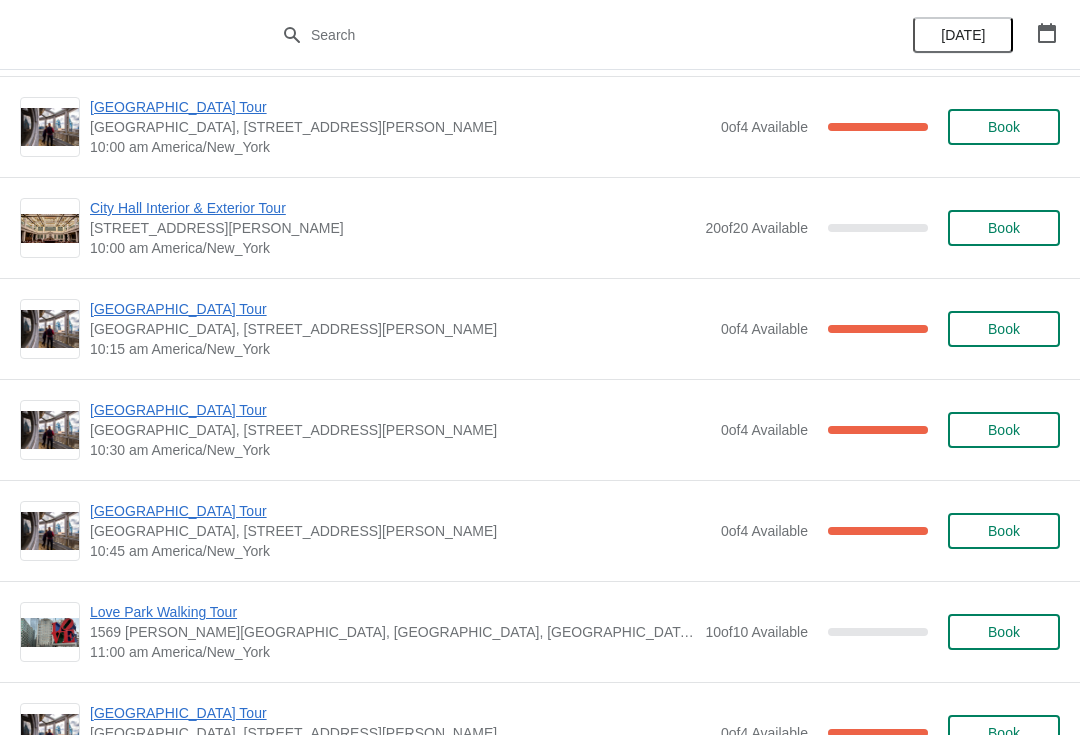 click on "[GEOGRAPHIC_DATA] Tour" at bounding box center [400, 410] 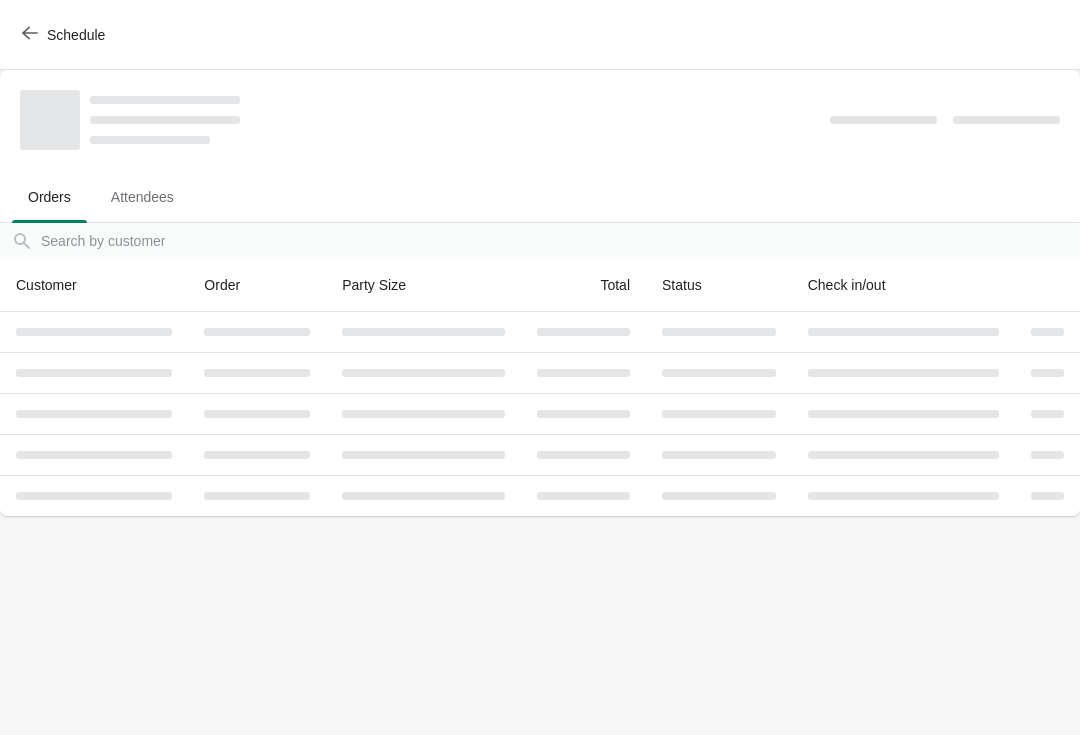 scroll, scrollTop: 0, scrollLeft: 0, axis: both 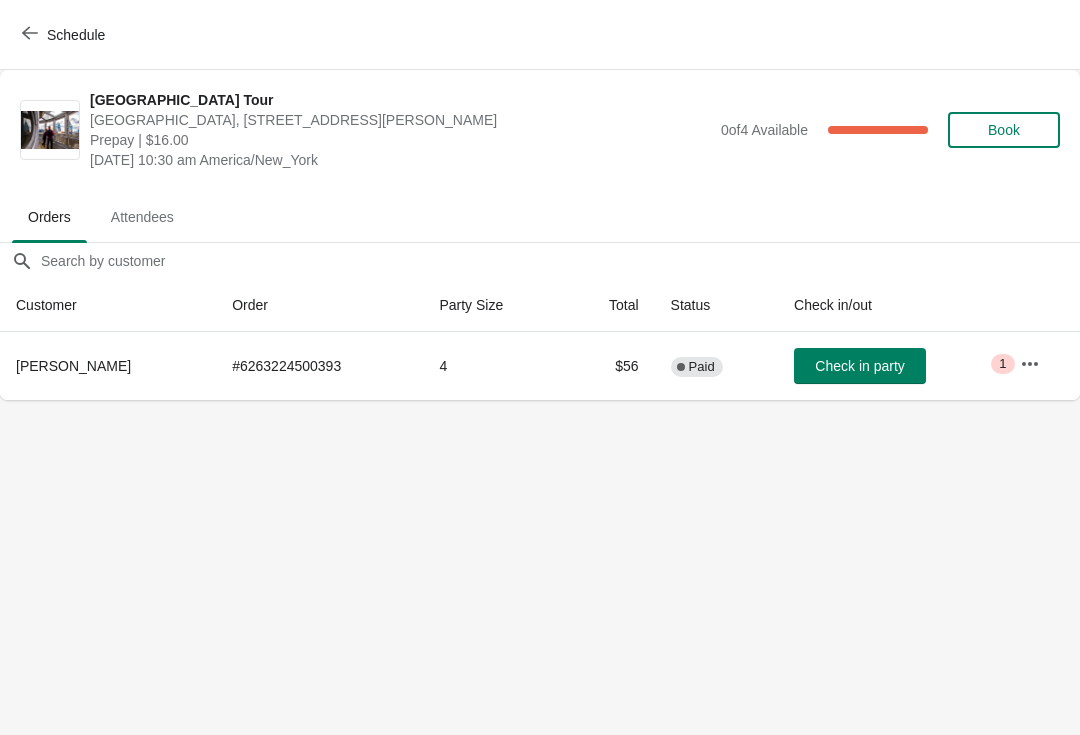 click on "Schedule" at bounding box center (65, 34) 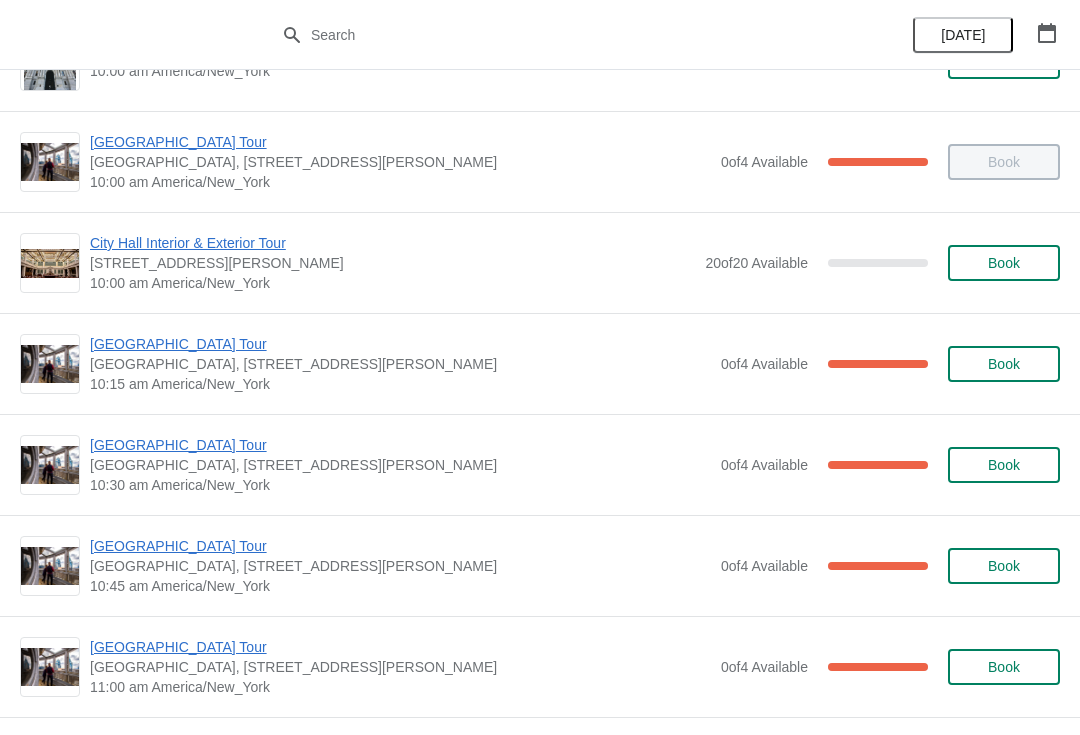 scroll, scrollTop: 175, scrollLeft: 0, axis: vertical 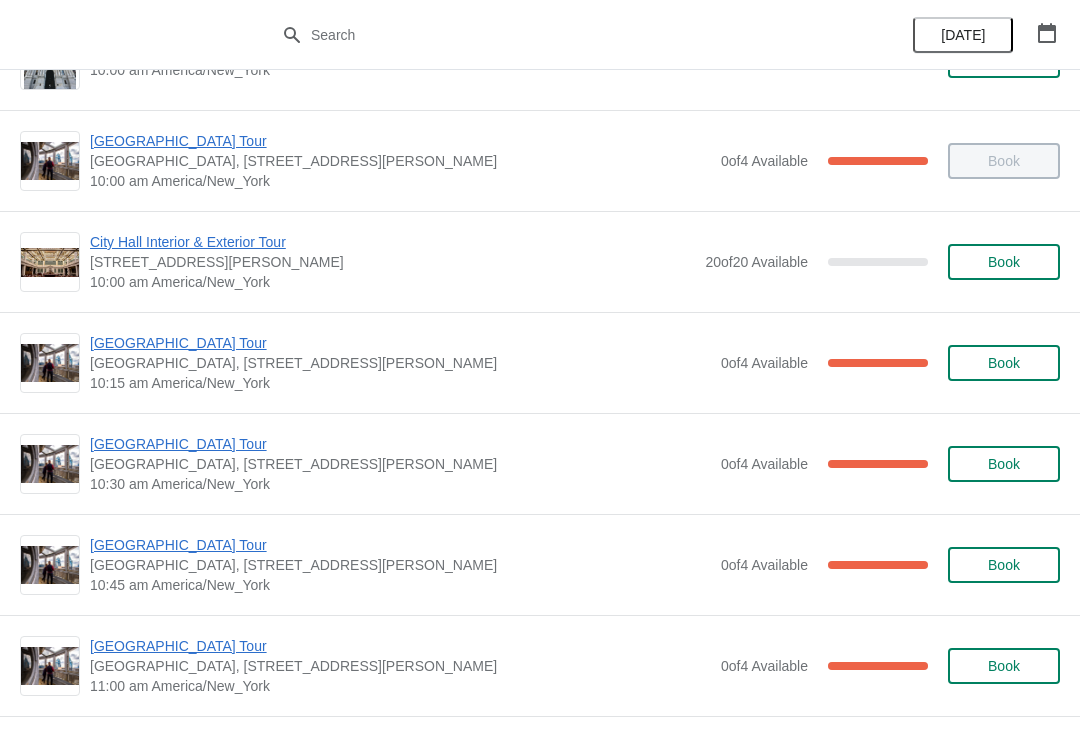 click on "[GEOGRAPHIC_DATA] Tour" at bounding box center [400, 444] 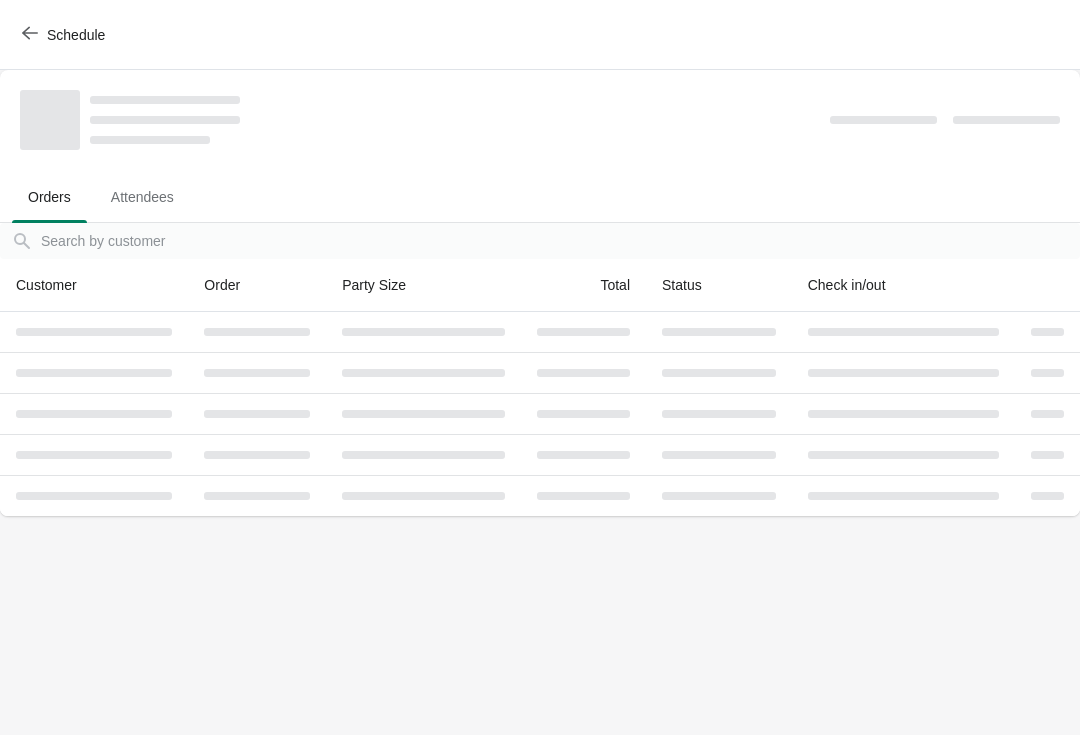 scroll, scrollTop: 0, scrollLeft: 0, axis: both 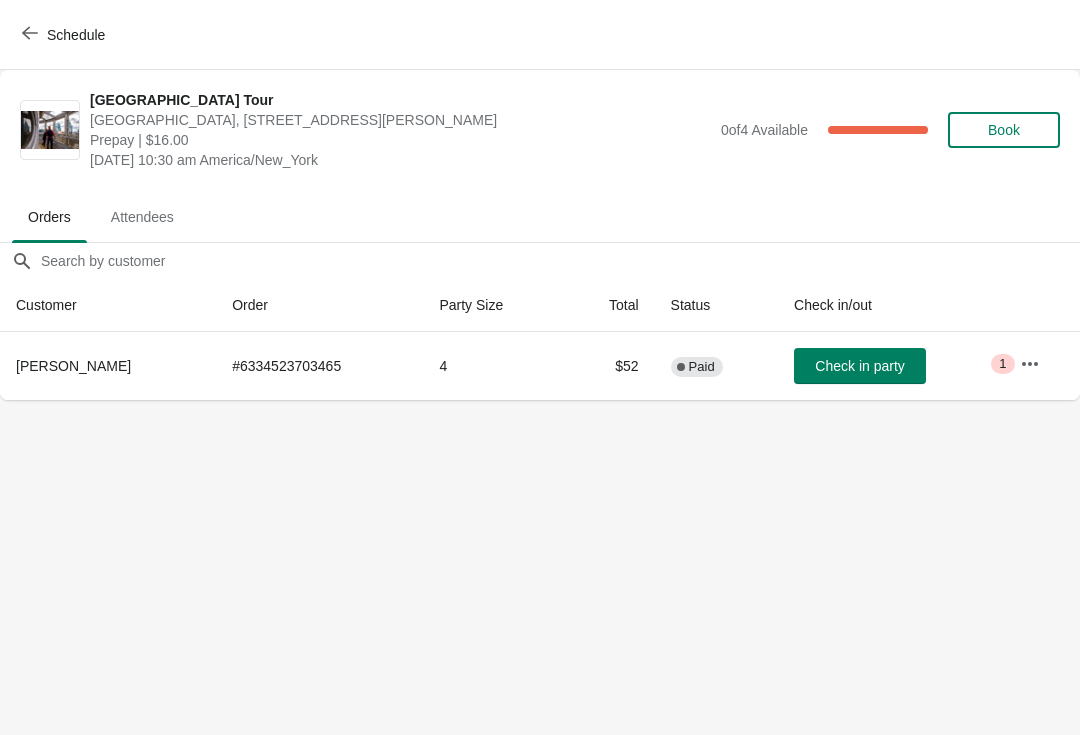click on "Schedule" at bounding box center [540, 35] 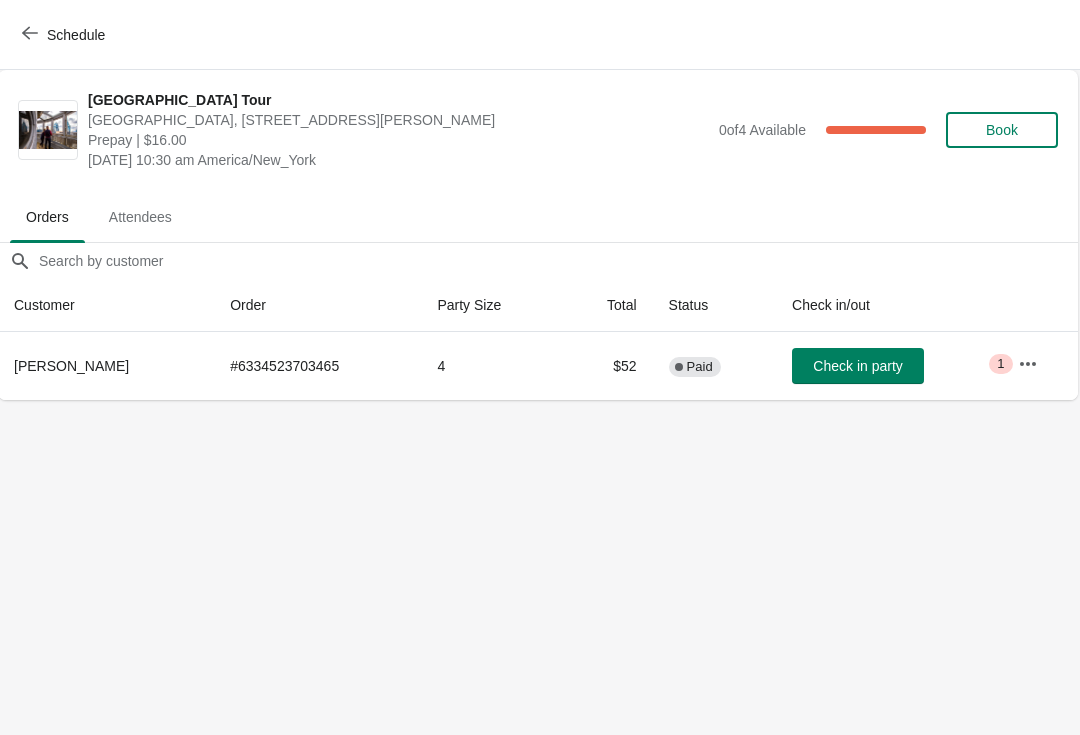 scroll, scrollTop: 0, scrollLeft: 1, axis: horizontal 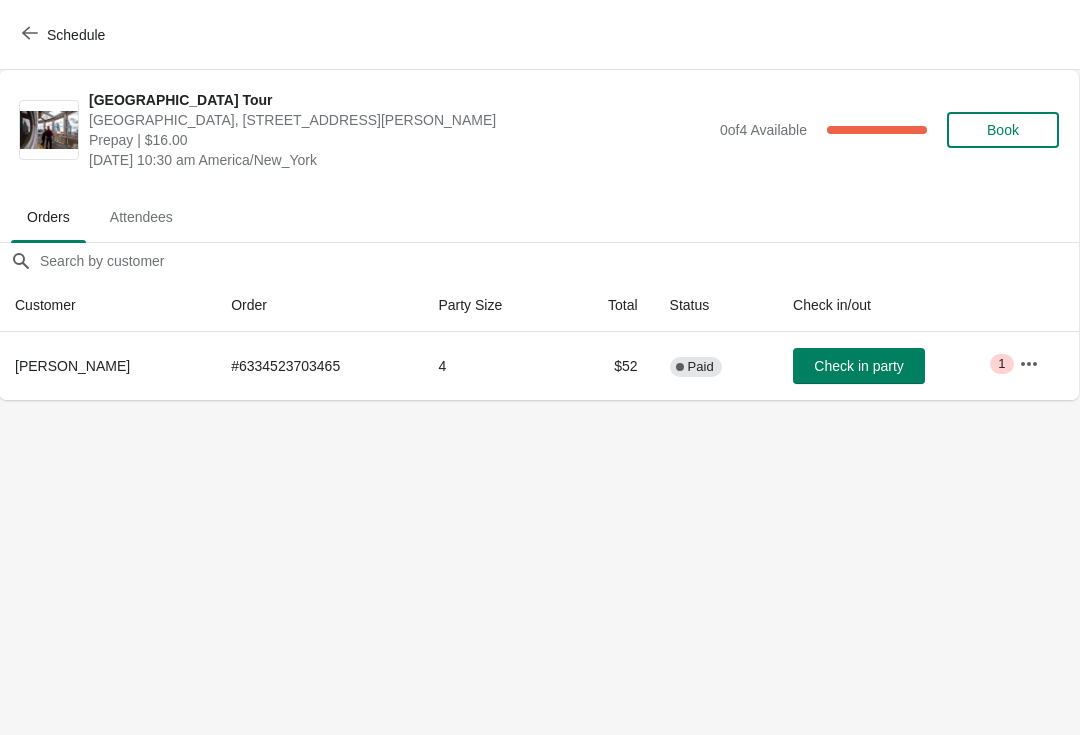 click on "Schedule" at bounding box center (76, 35) 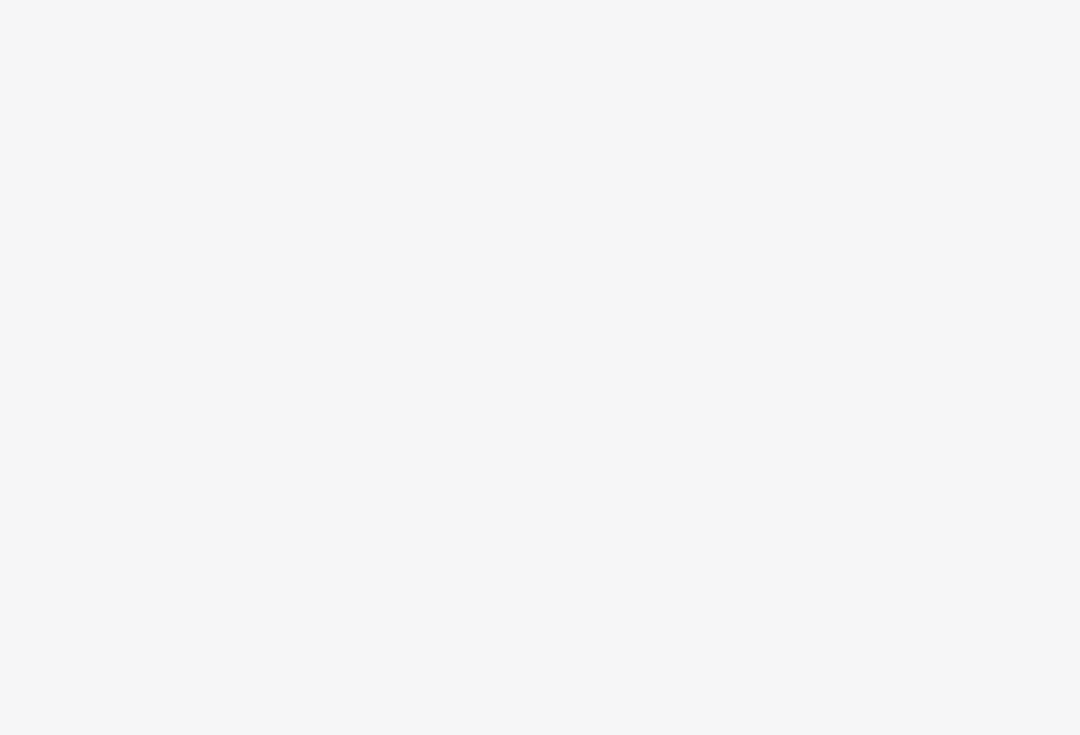 scroll, scrollTop: 0, scrollLeft: 0, axis: both 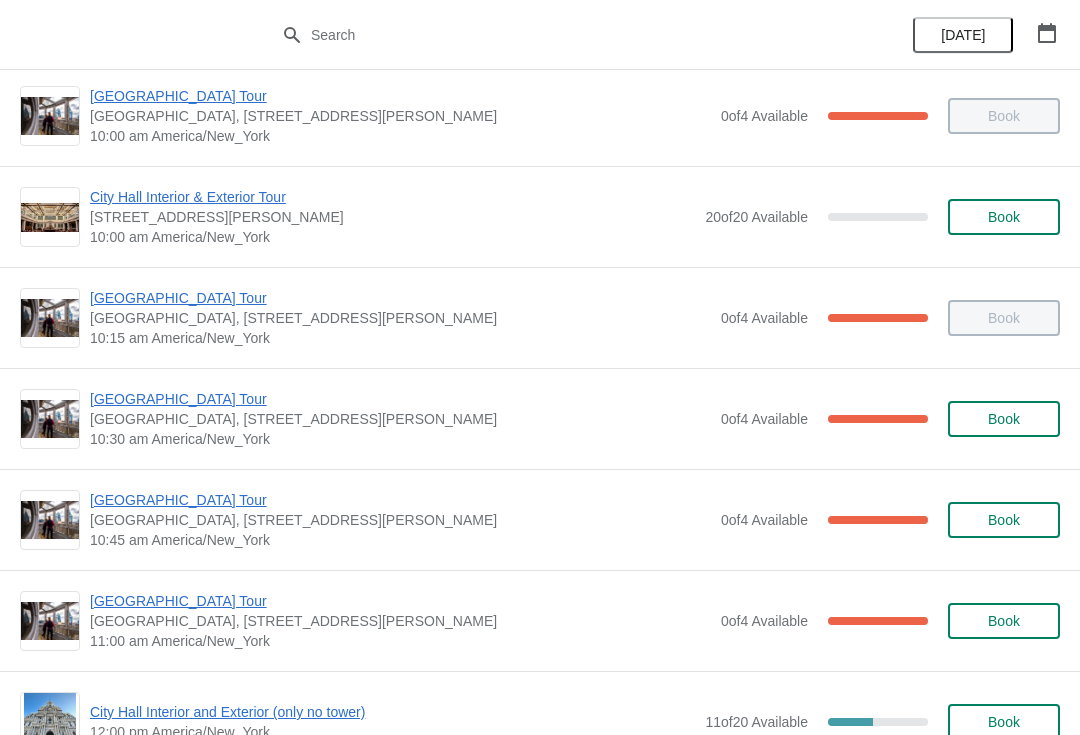 click on "[GEOGRAPHIC_DATA] Tour" at bounding box center [400, 399] 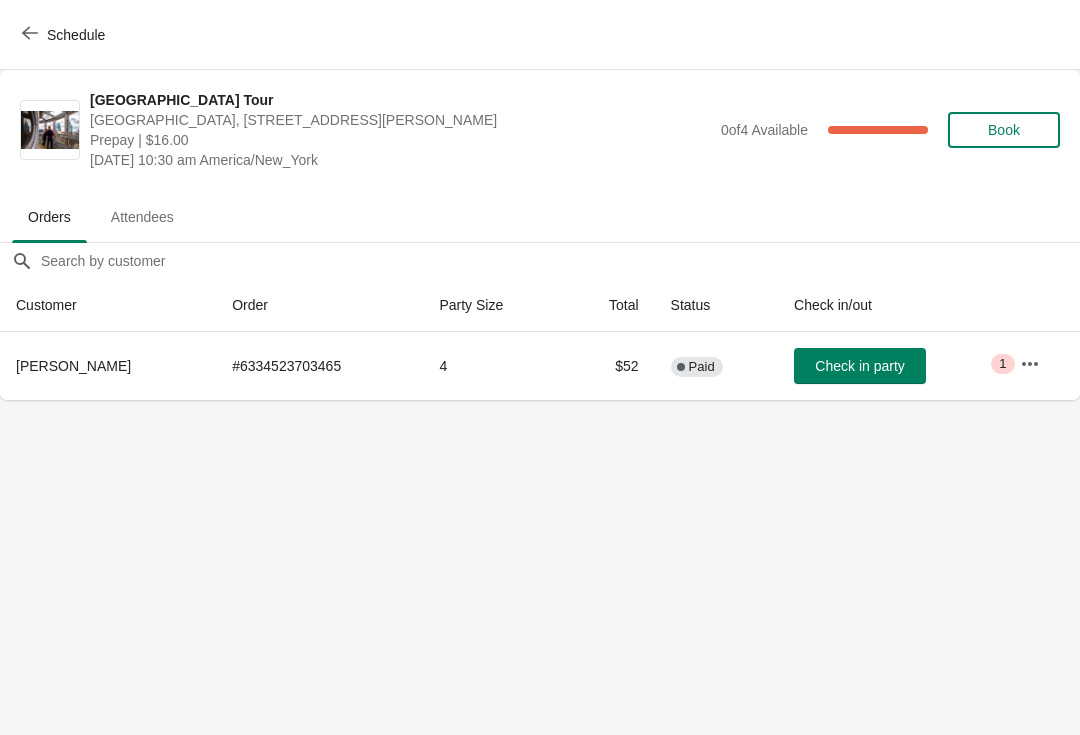 click on "Check in party" at bounding box center [859, 366] 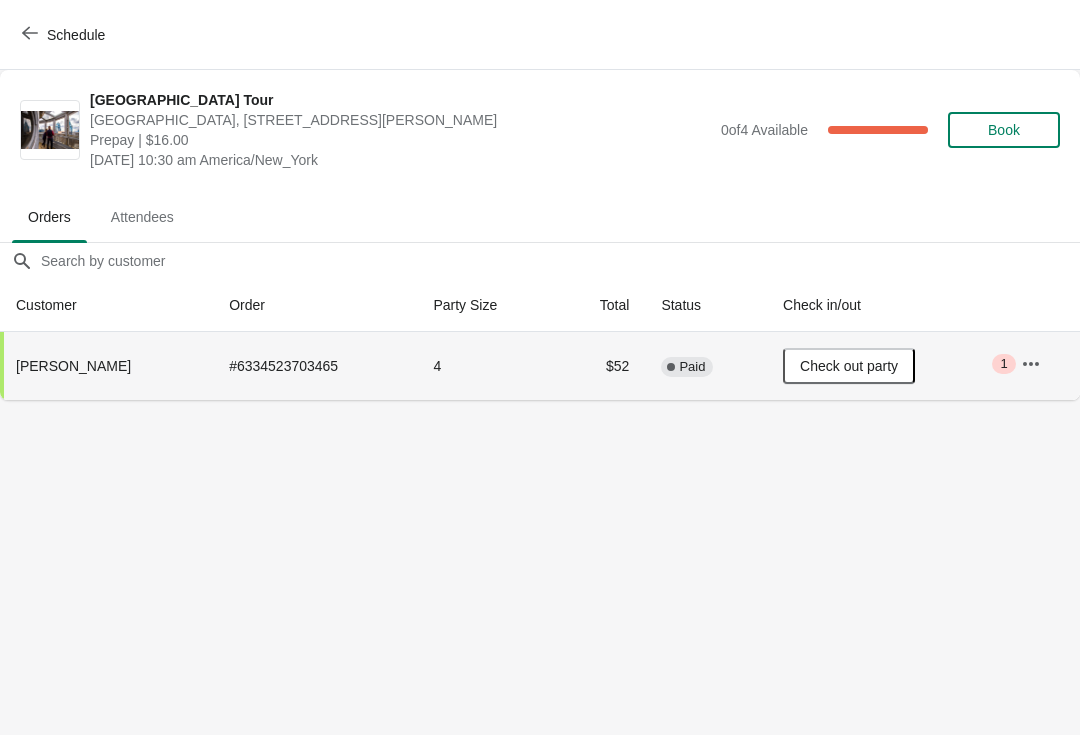 click on "Schedule" at bounding box center (65, 35) 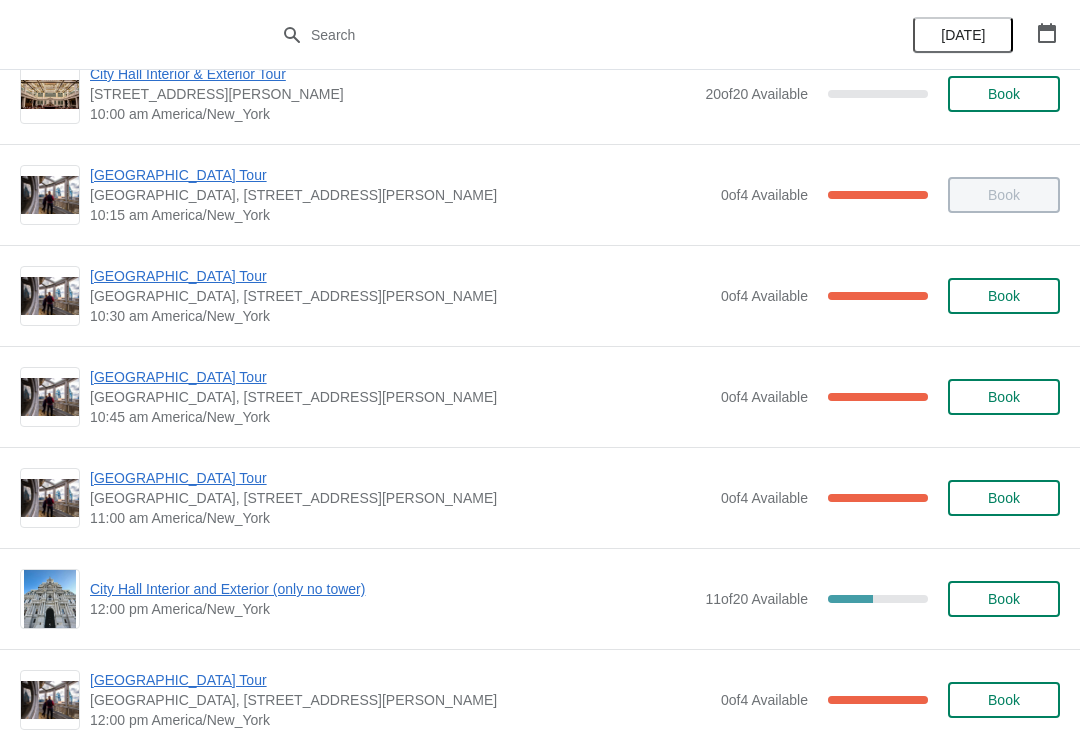 scroll, scrollTop: 367, scrollLeft: 0, axis: vertical 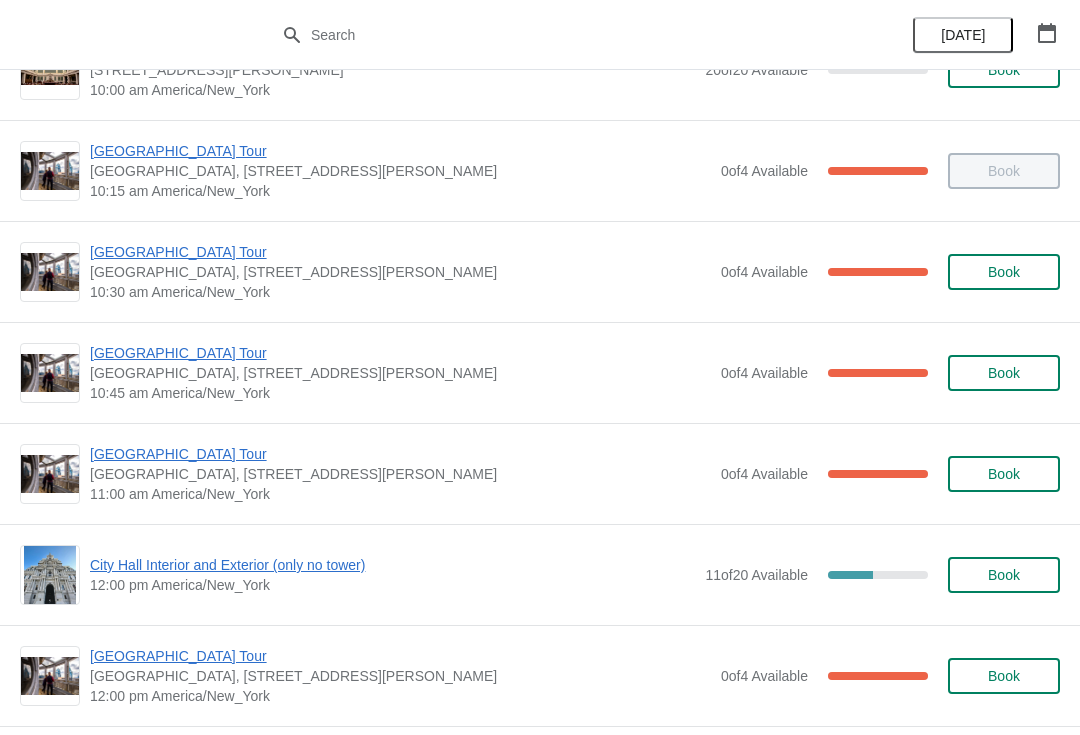 click on "[GEOGRAPHIC_DATA] Tour" at bounding box center (400, 353) 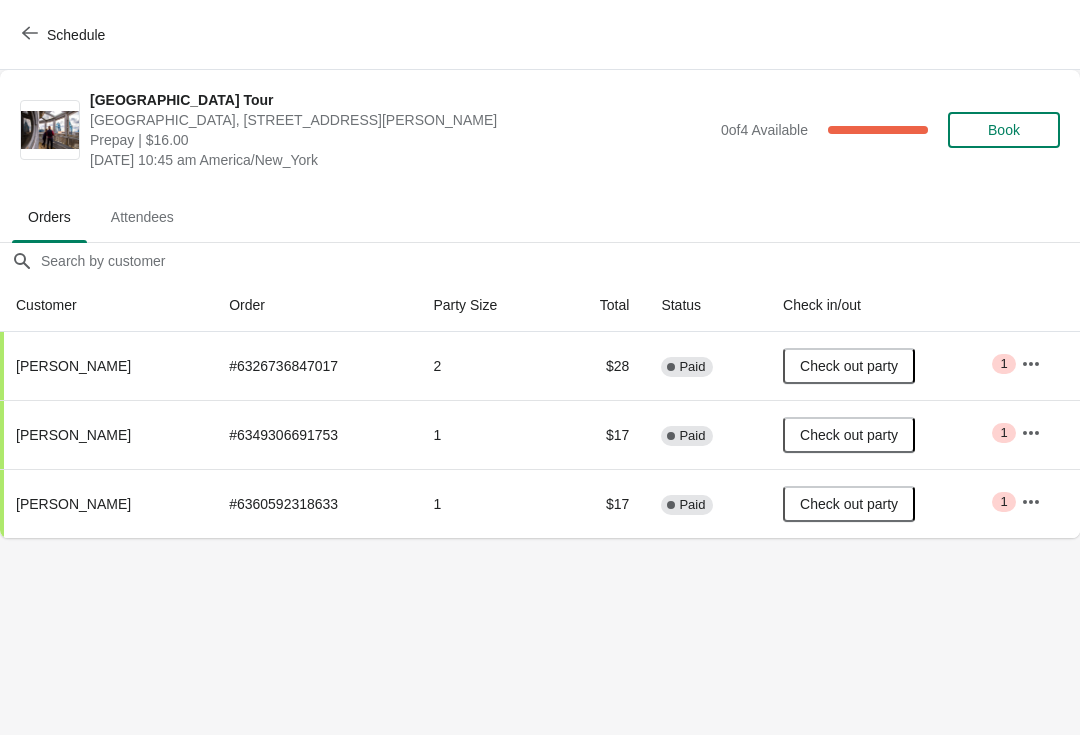 click 